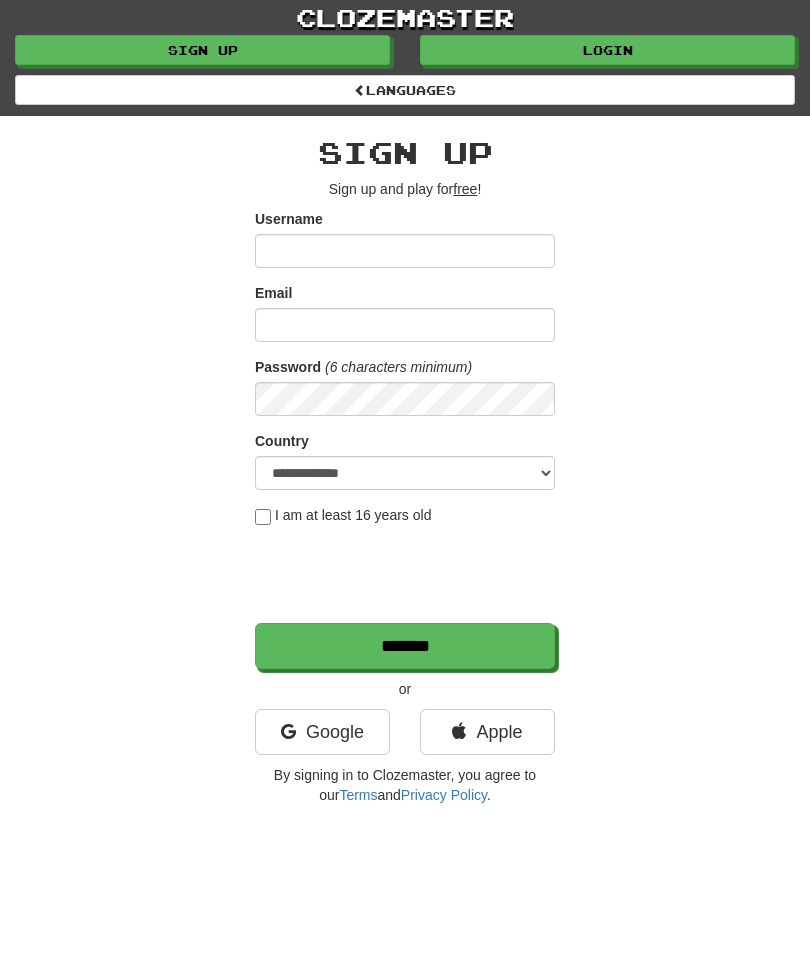 scroll, scrollTop: 0, scrollLeft: 0, axis: both 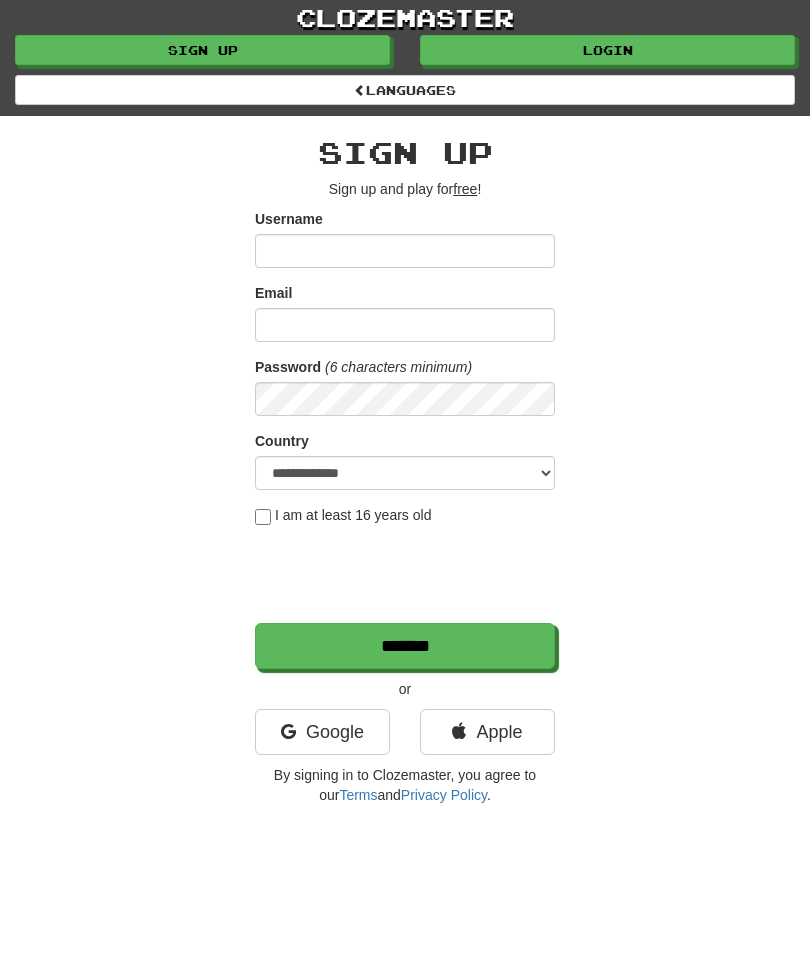 click on "Login" at bounding box center [607, 50] 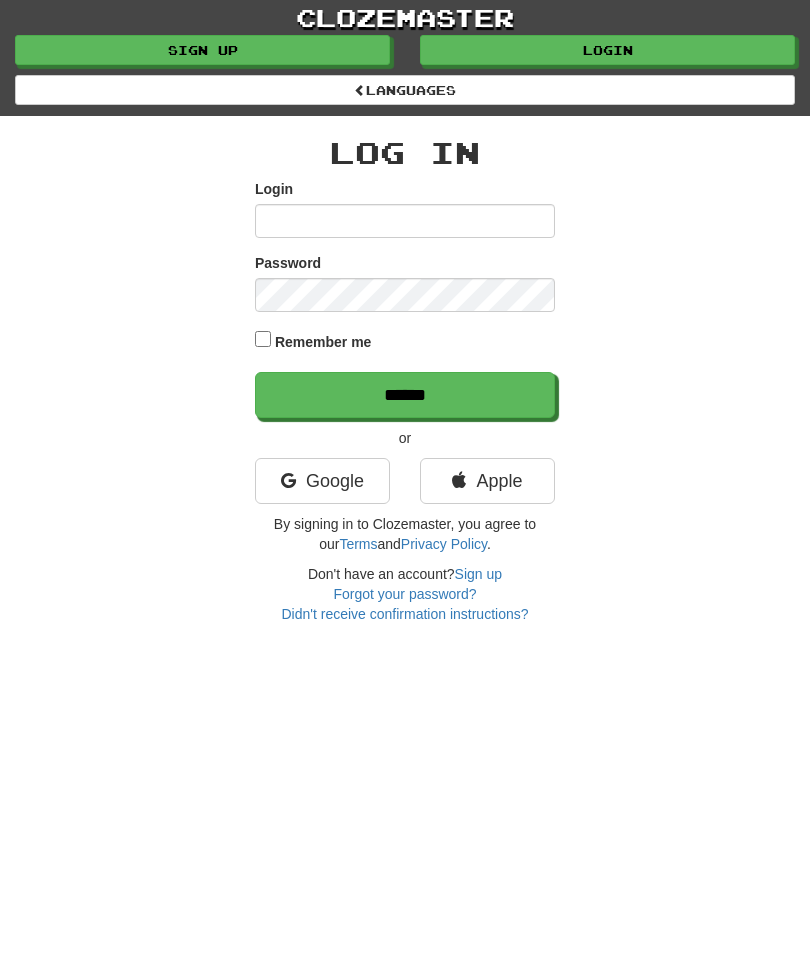scroll, scrollTop: 0, scrollLeft: 0, axis: both 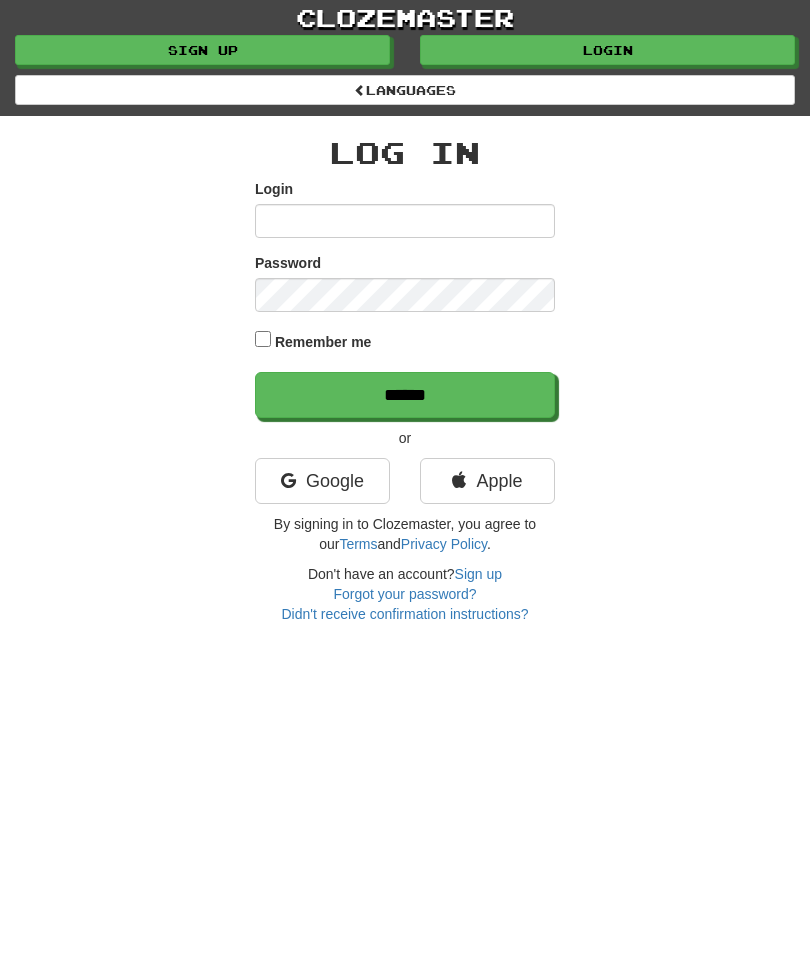 click on "Google" at bounding box center (322, 481) 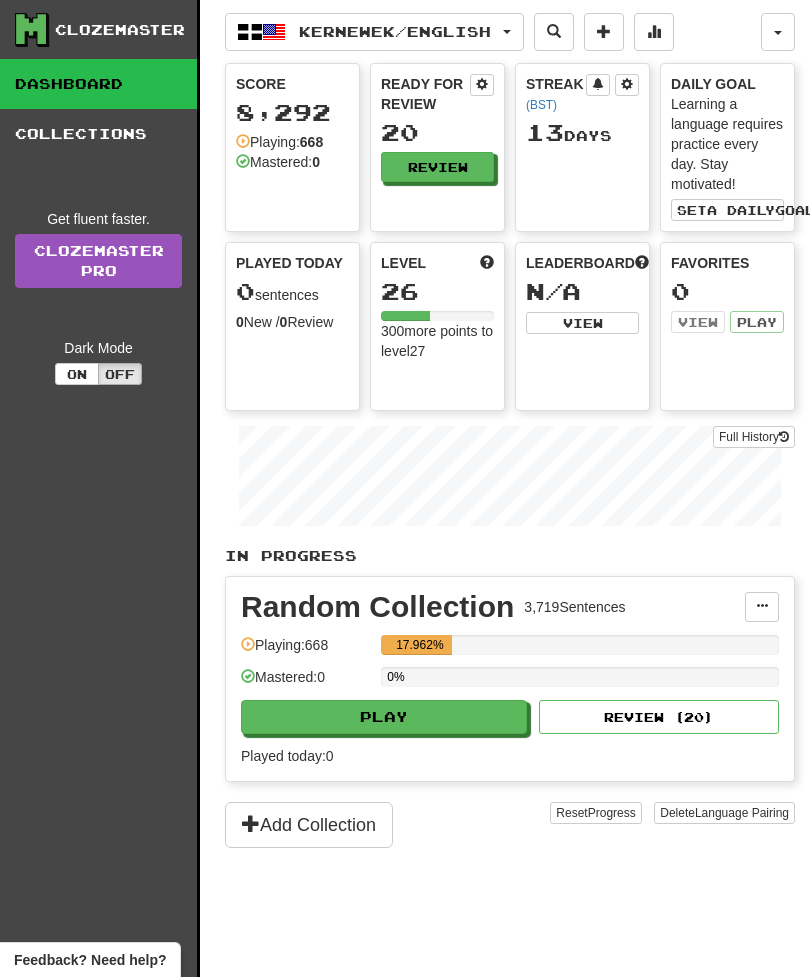 scroll, scrollTop: 0, scrollLeft: 0, axis: both 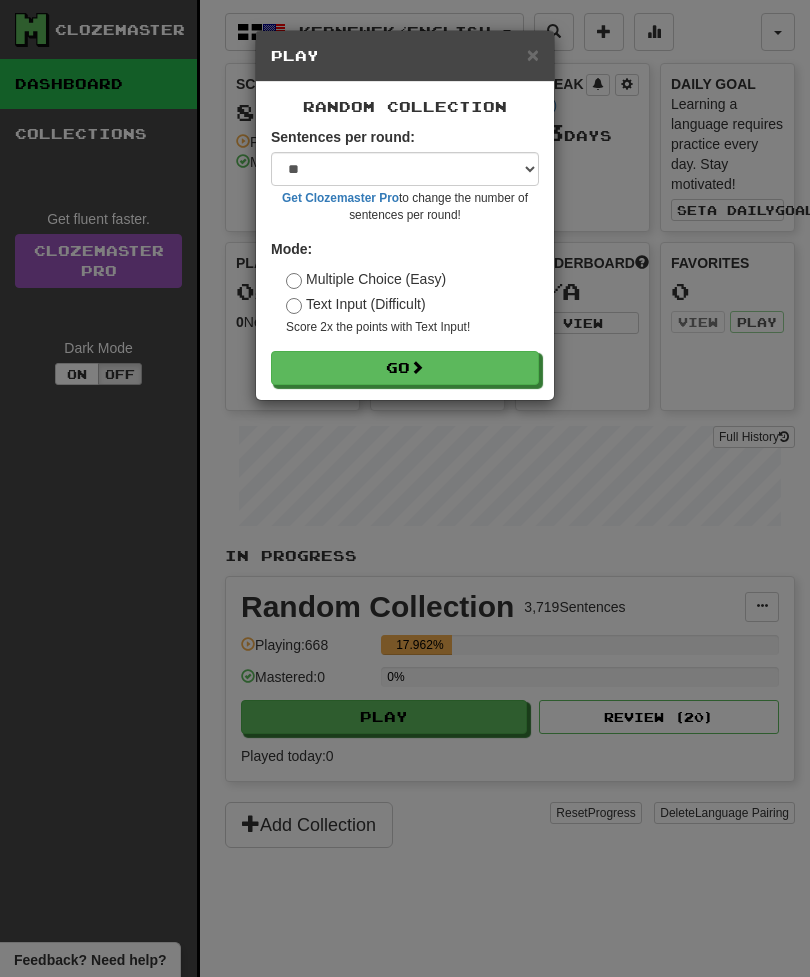 click on "Go" at bounding box center [405, 368] 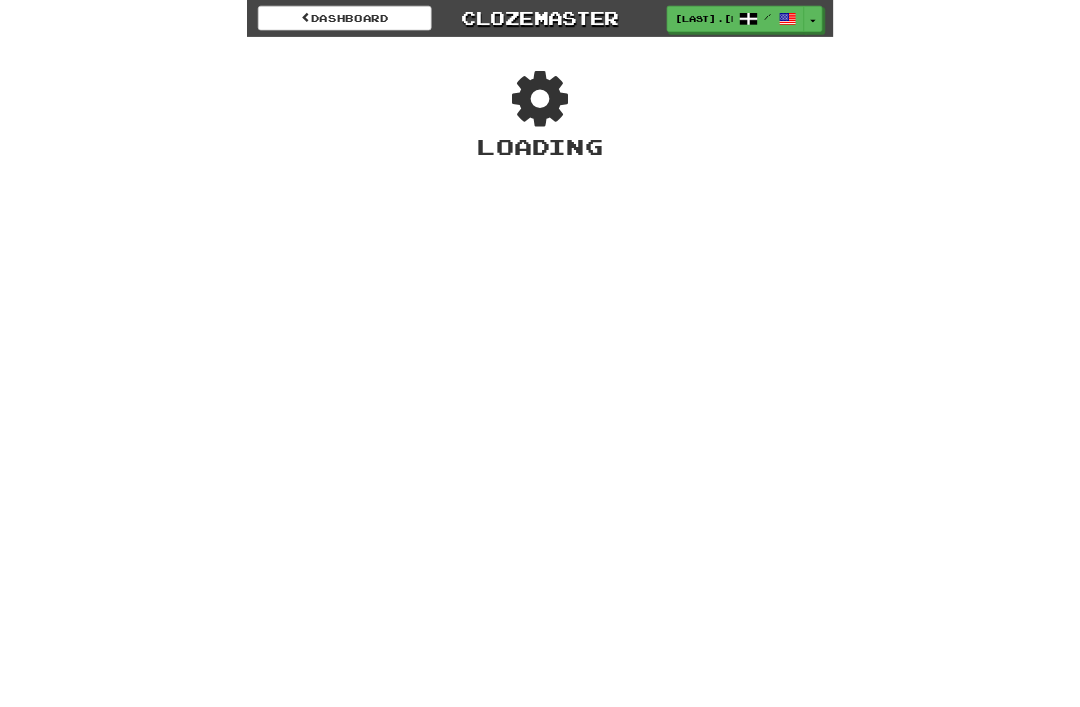 scroll, scrollTop: 0, scrollLeft: 0, axis: both 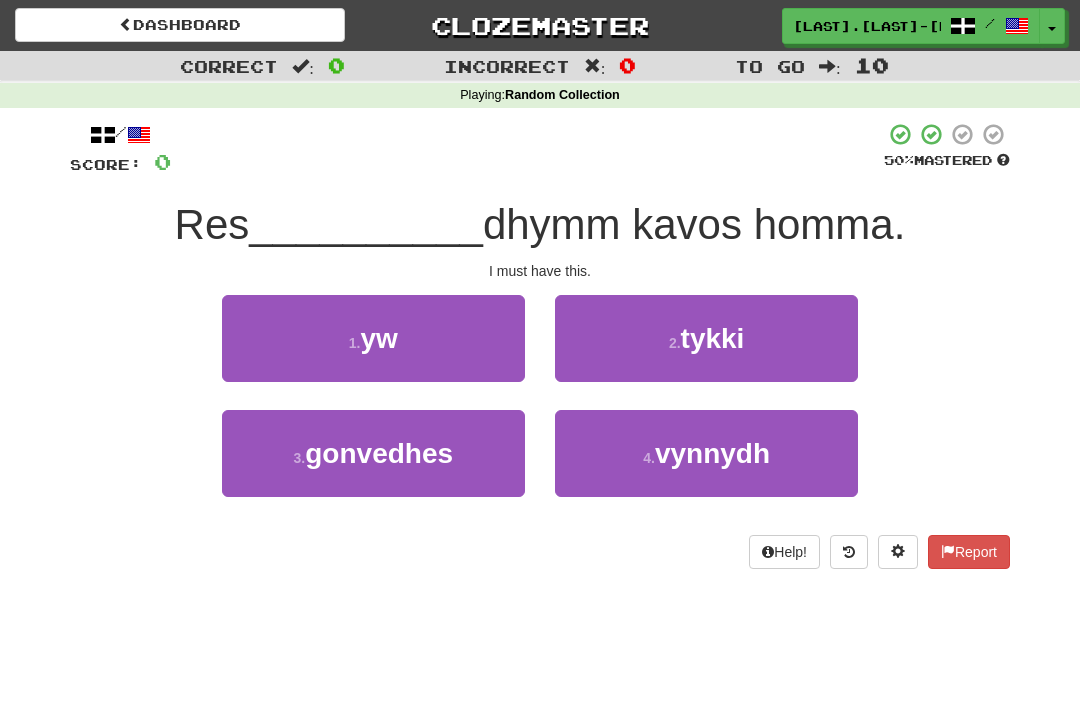 click on "1 ." at bounding box center (355, 343) 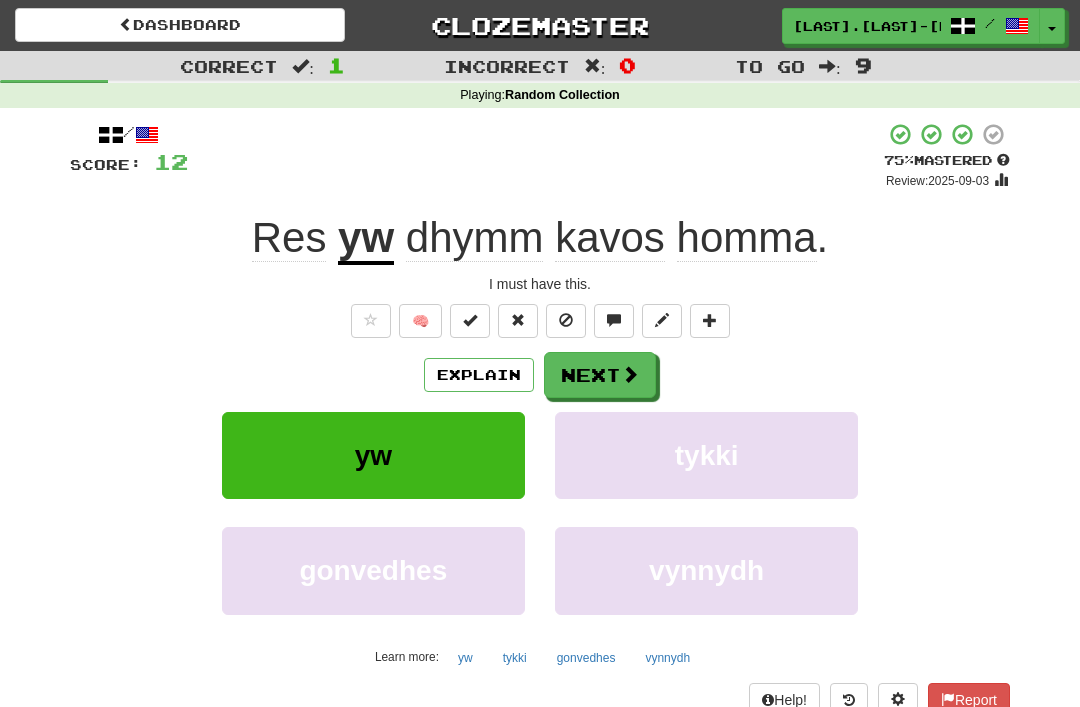 click on "Next" at bounding box center (600, 375) 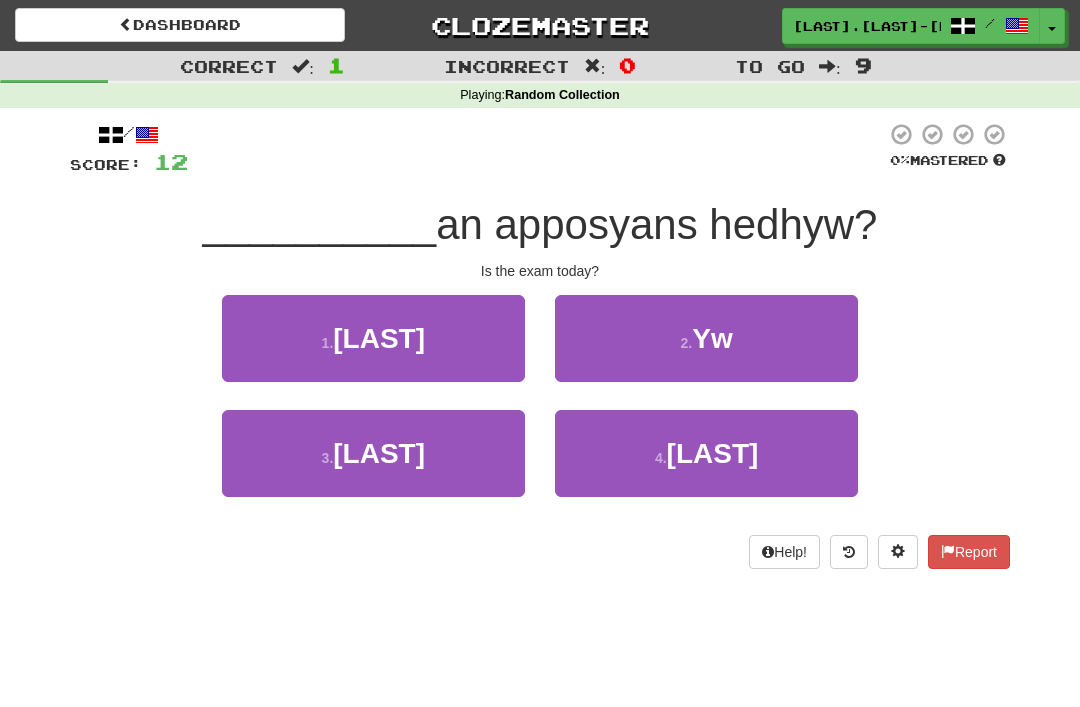 click on "Yw" at bounding box center (712, 338) 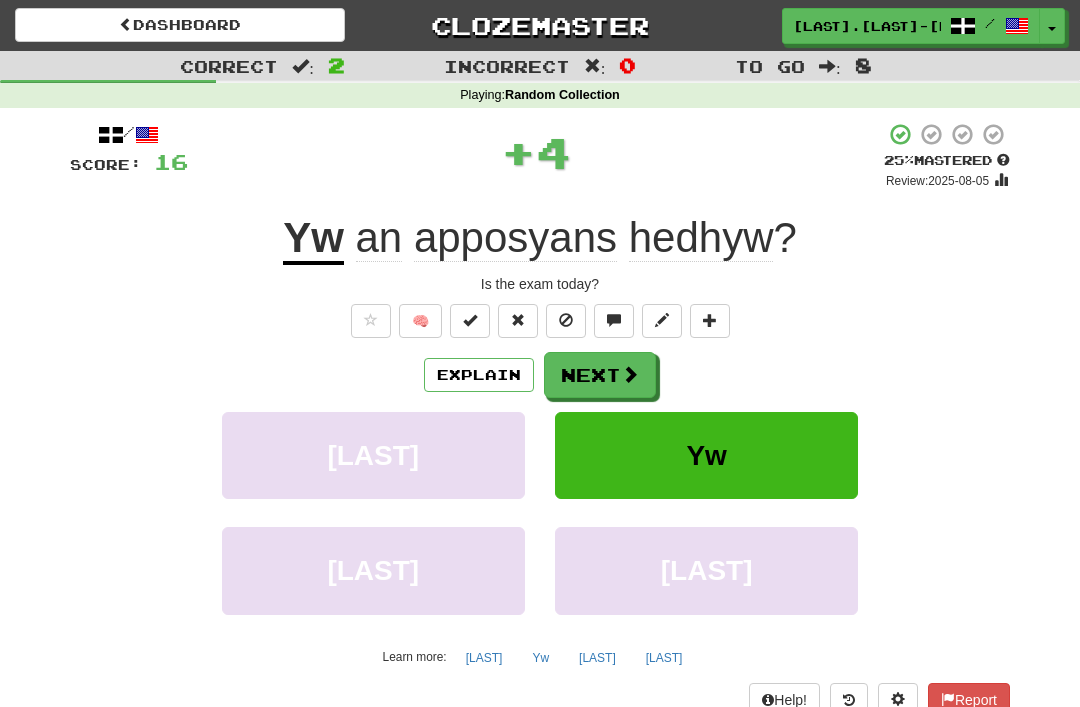 click at bounding box center (630, 374) 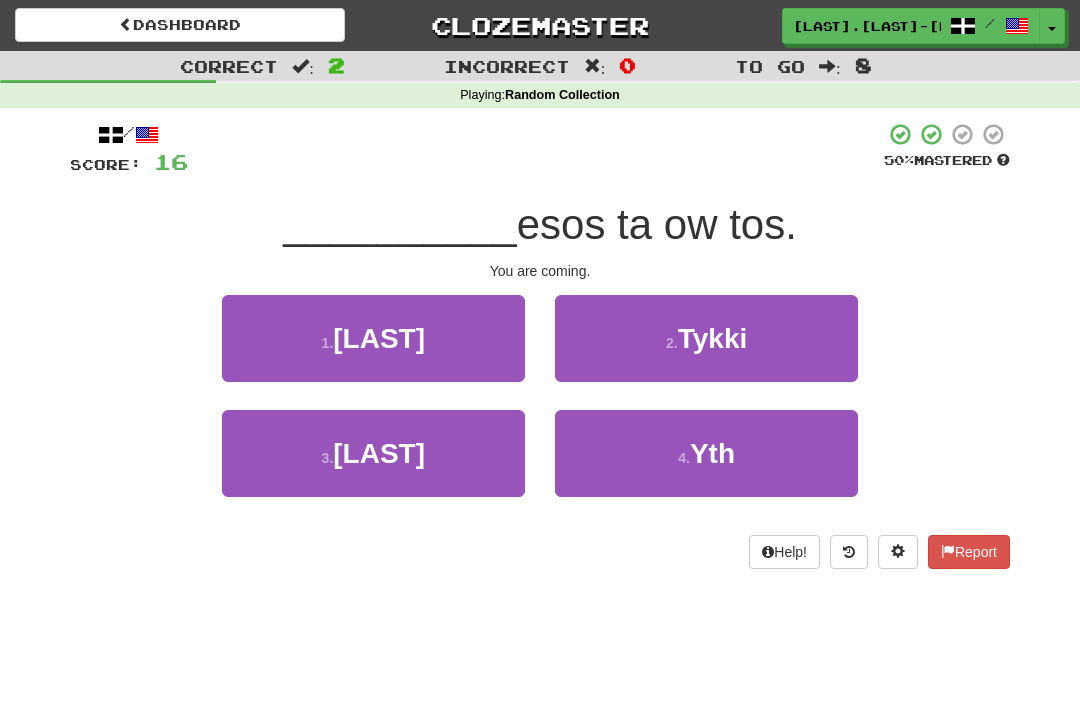 click on "Yth" at bounding box center [712, 453] 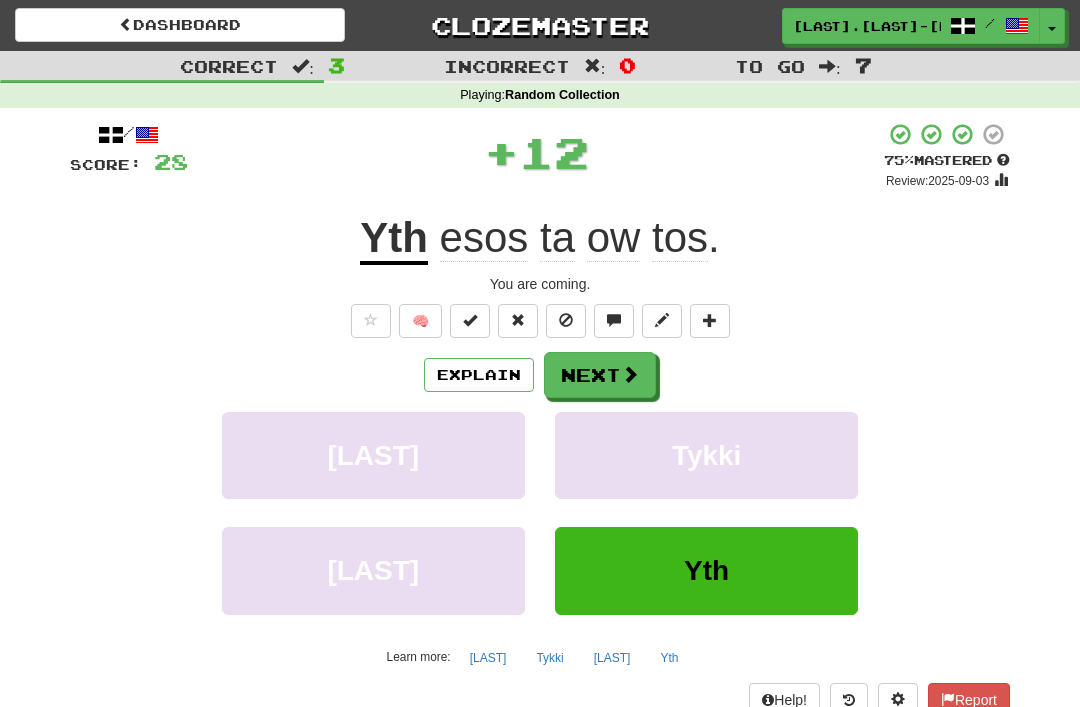 click at bounding box center (630, 374) 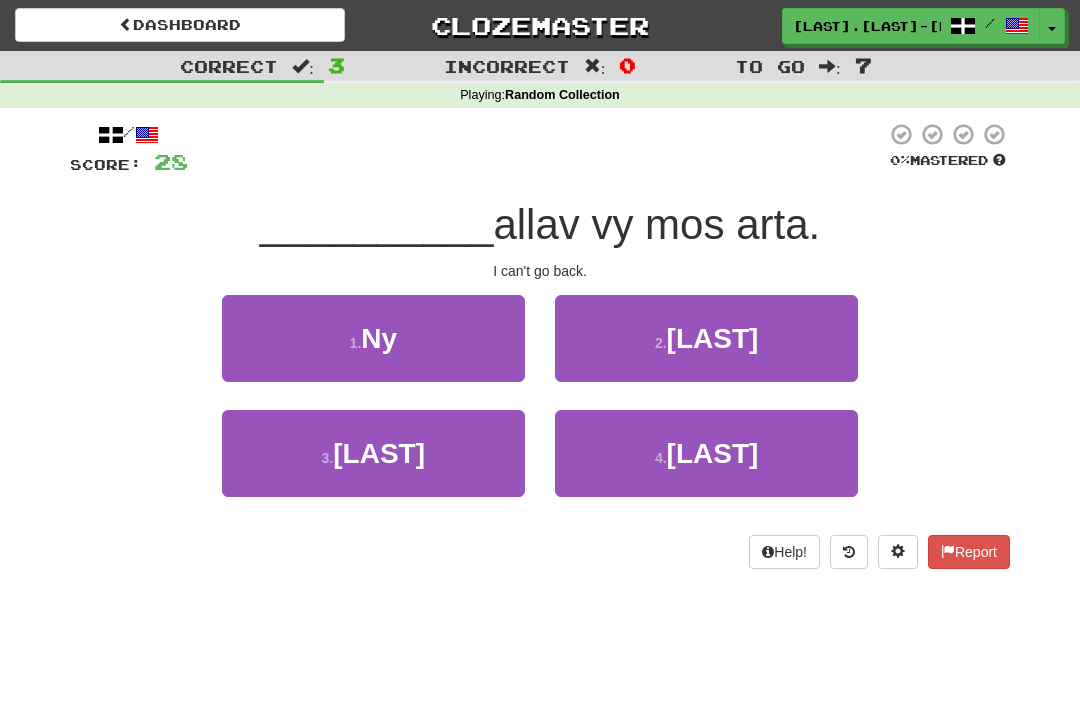 click on "1 .  Ny" at bounding box center (373, 338) 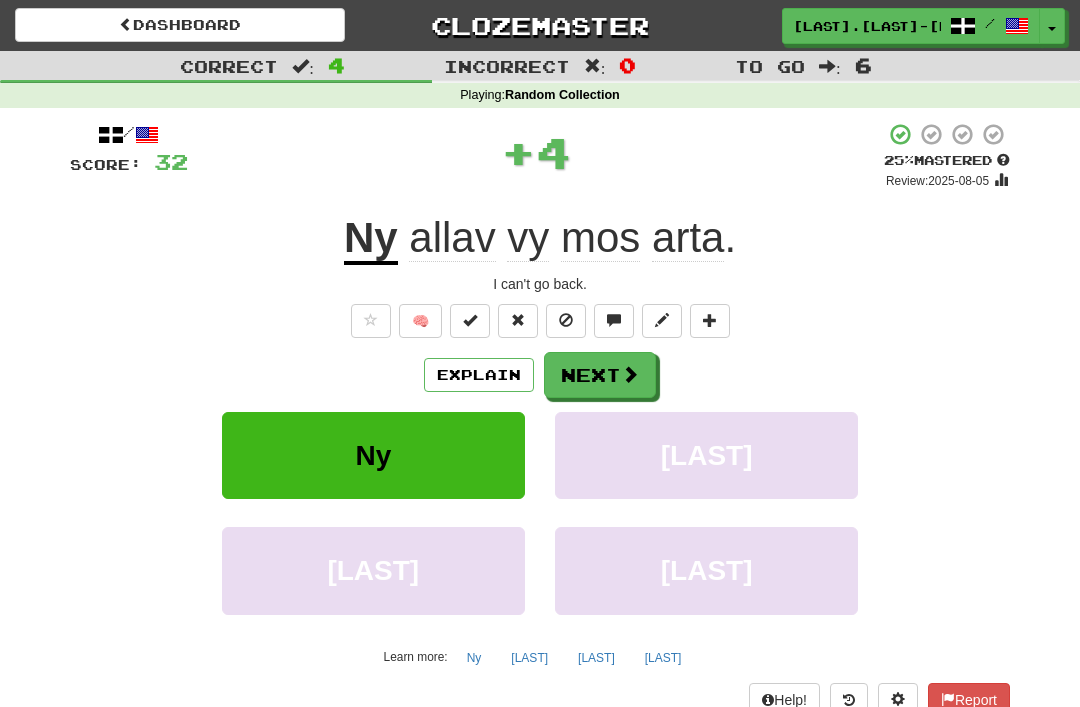 click on "Next" at bounding box center [600, 375] 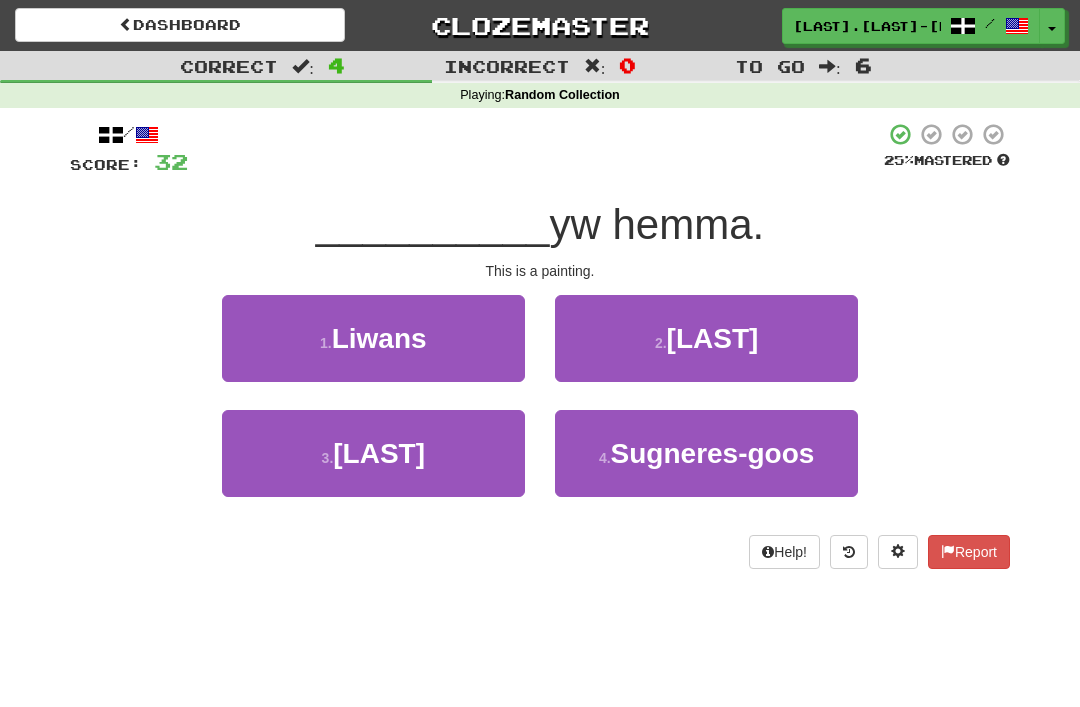 click on "1 ." at bounding box center [326, 343] 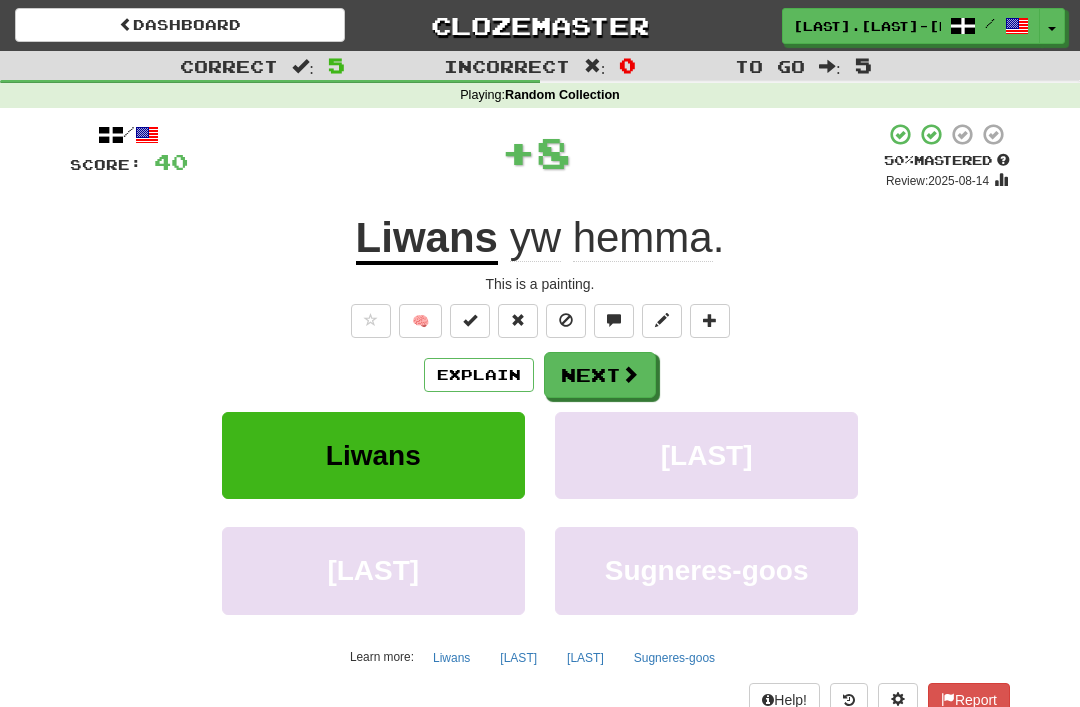 click on "Next" at bounding box center [600, 375] 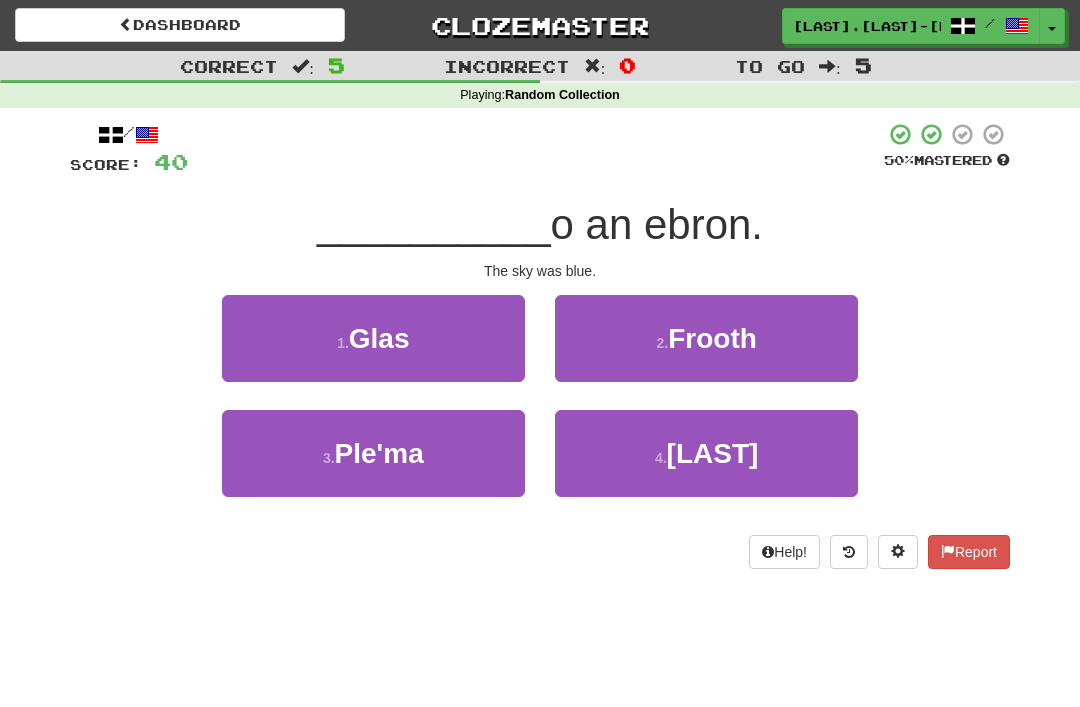 click on "1 ." at bounding box center (343, 343) 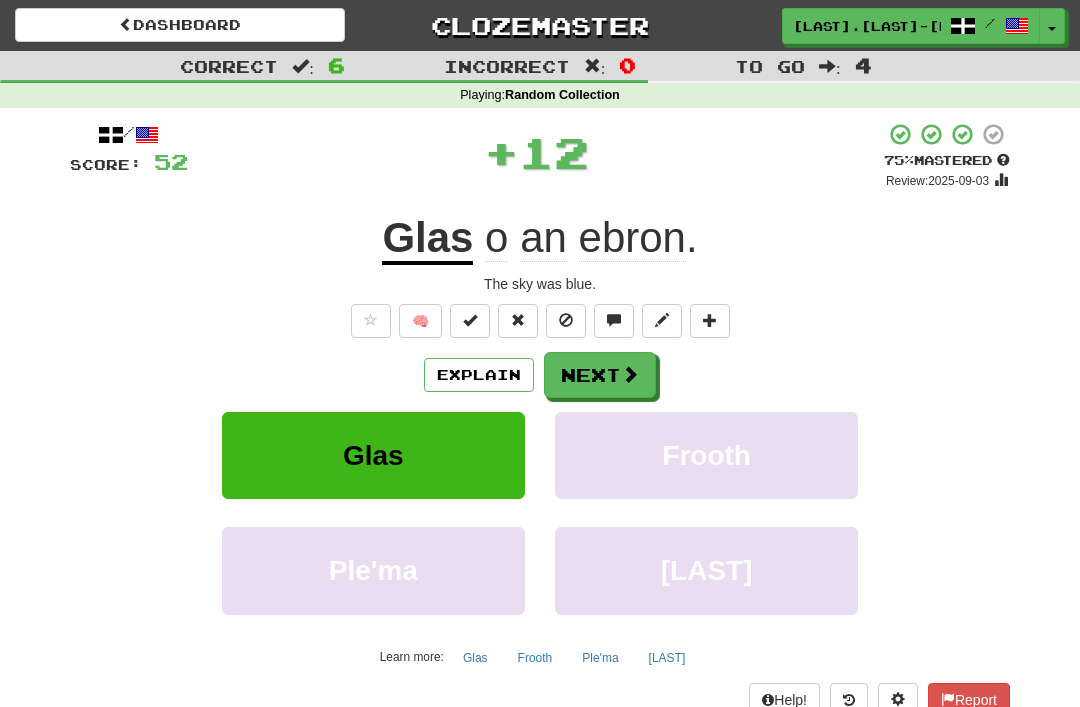 click on "Next" at bounding box center (600, 375) 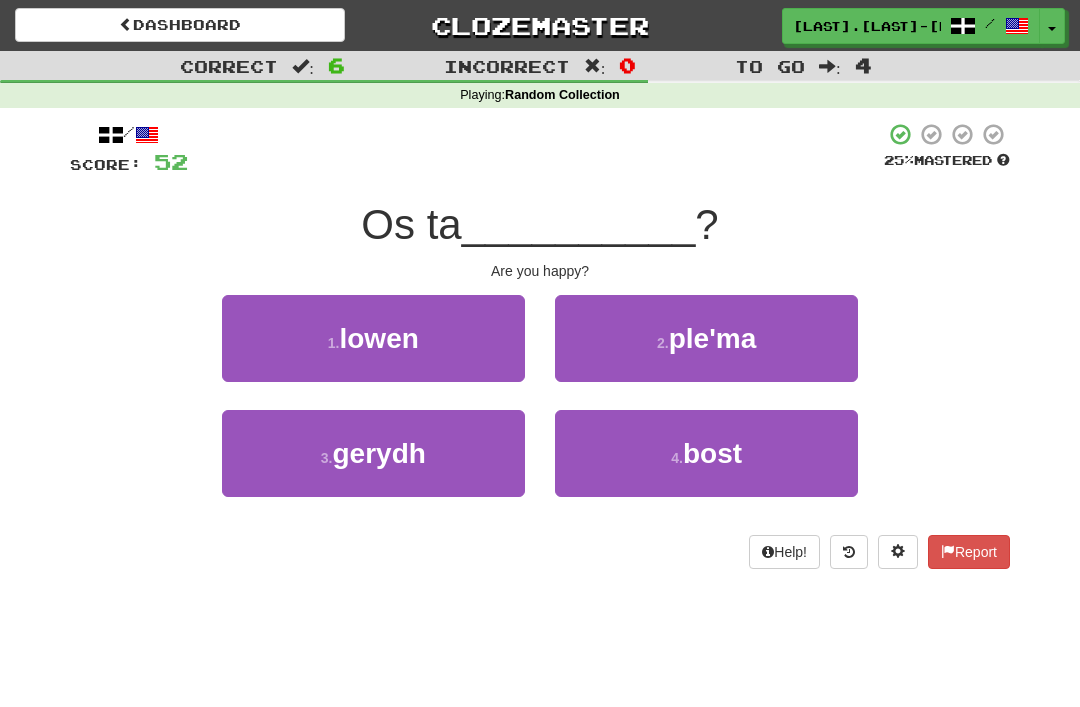 click on "1 ." at bounding box center (334, 343) 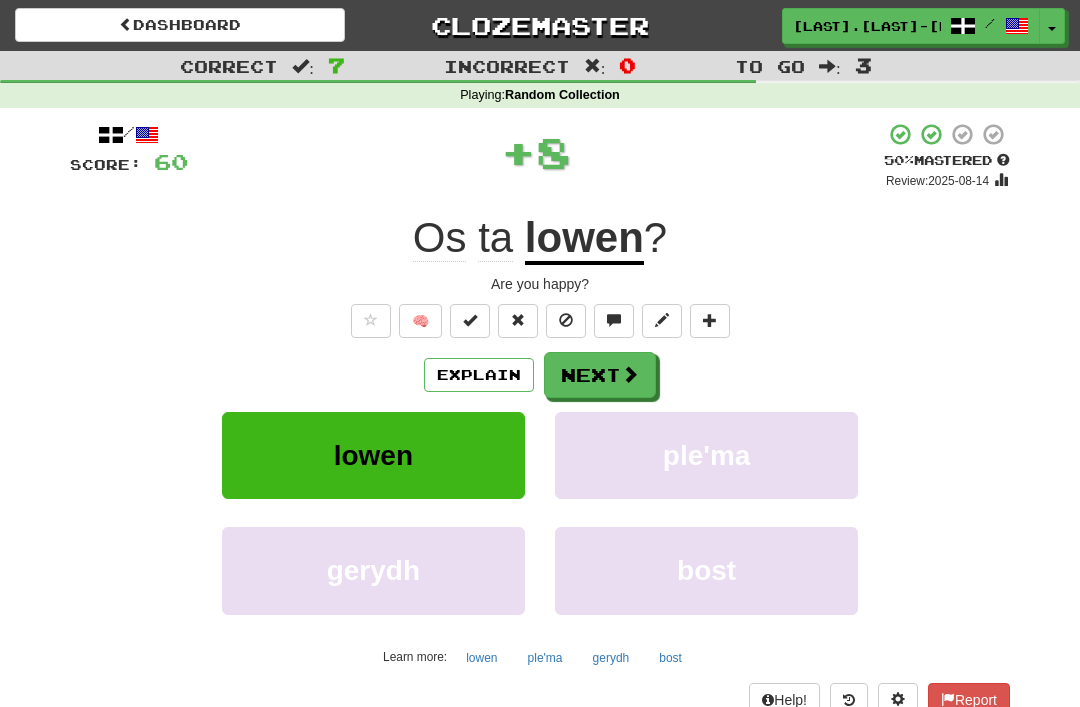 click on "Next" at bounding box center [600, 375] 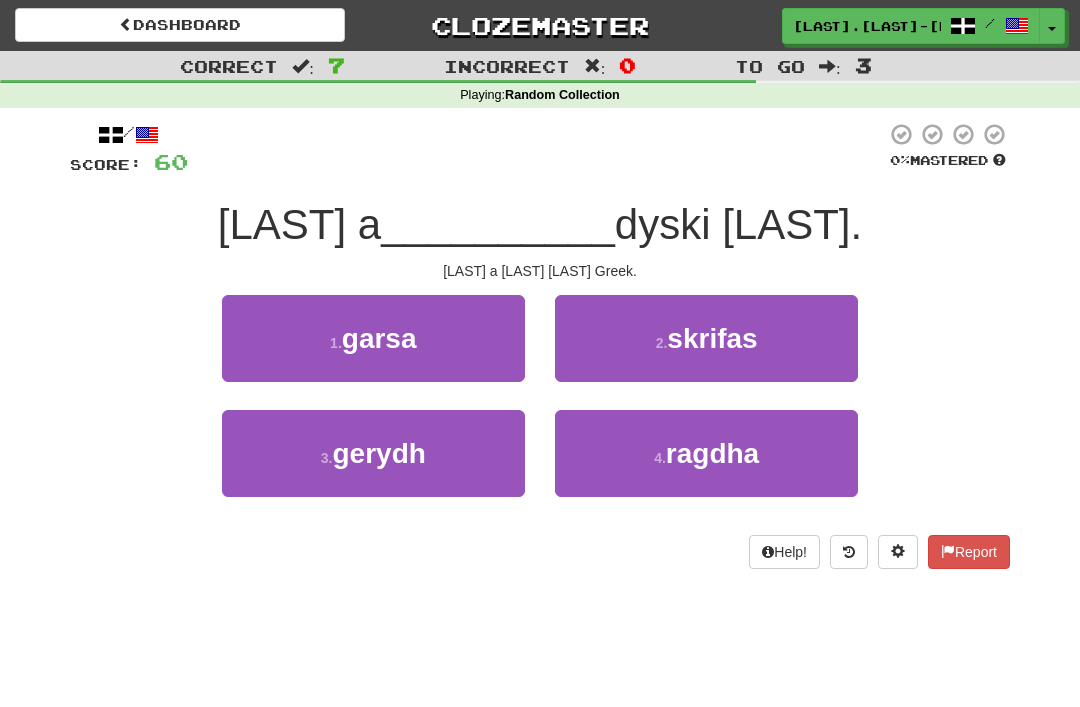 click on "3 ." at bounding box center (327, 458) 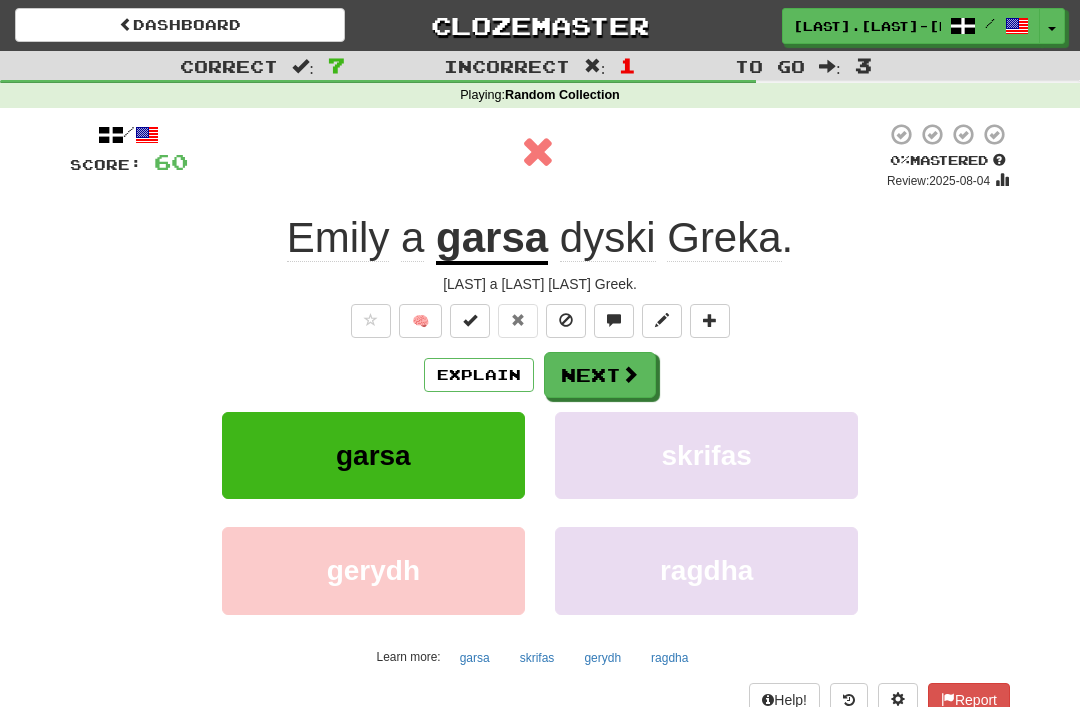 click on "Next" at bounding box center (600, 375) 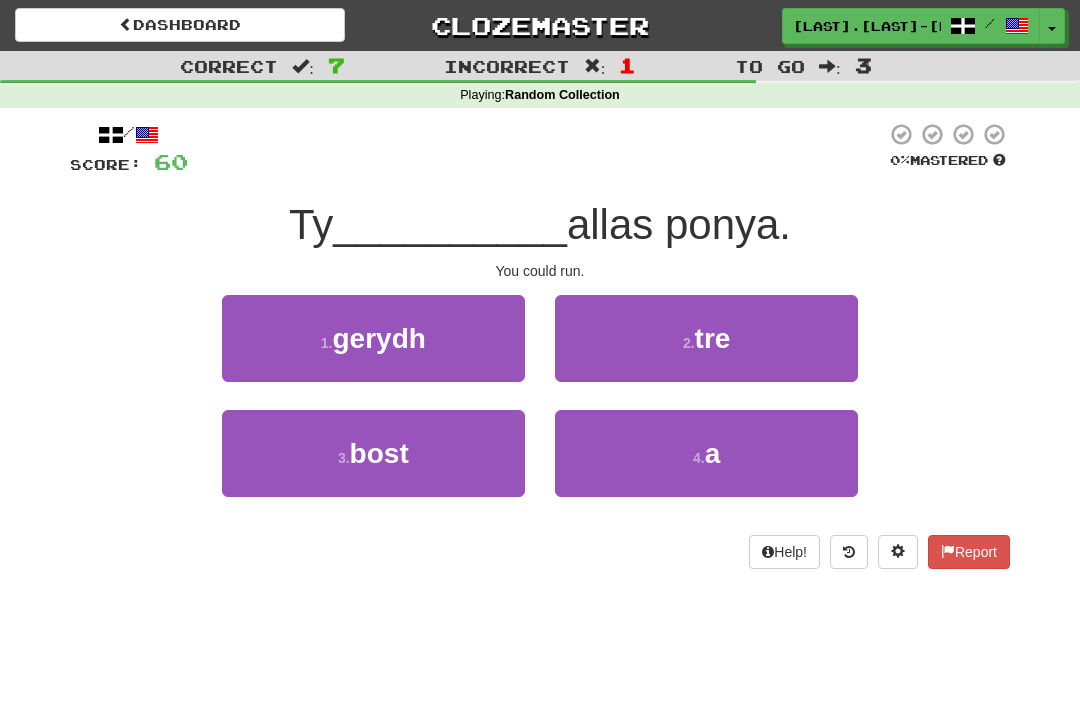 click on "4 .  a" at bounding box center (706, 453) 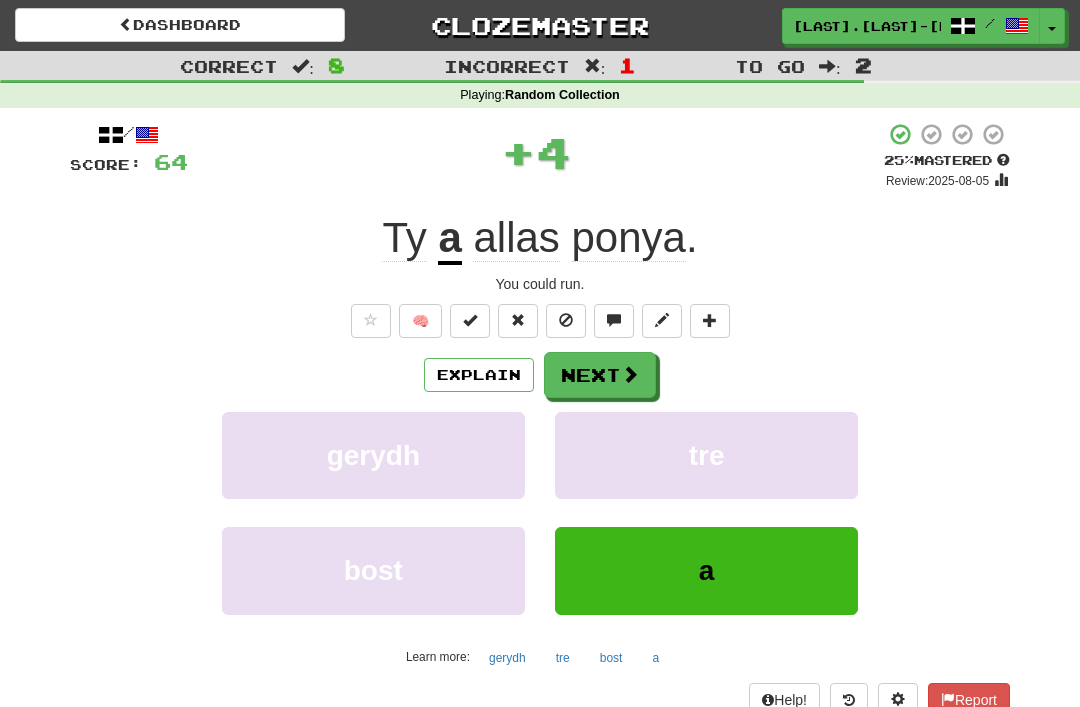 click at bounding box center [630, 374] 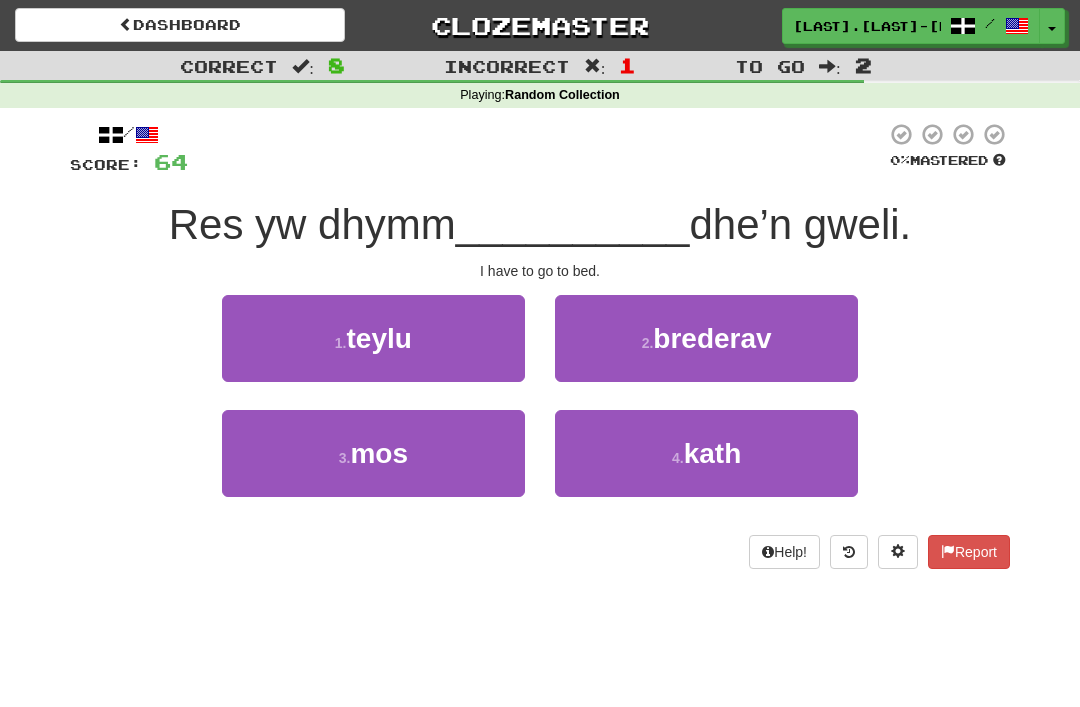 click on "3 . mos" at bounding box center (373, 453) 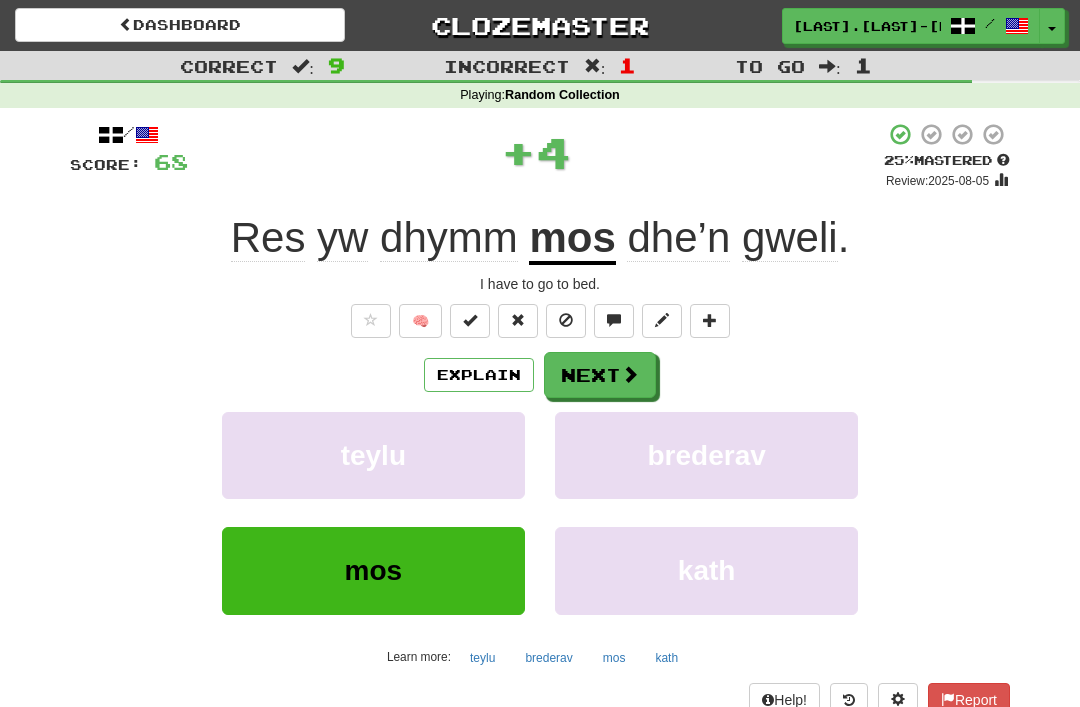 click on "Next" at bounding box center [600, 375] 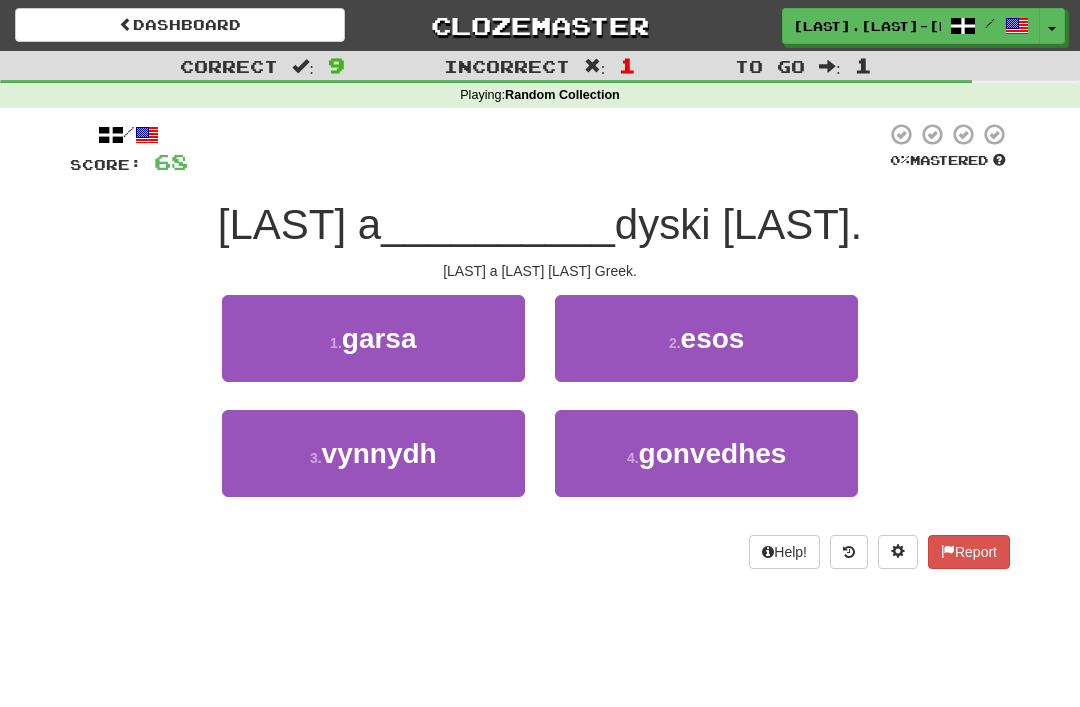 click on "vynnydh" at bounding box center [379, 453] 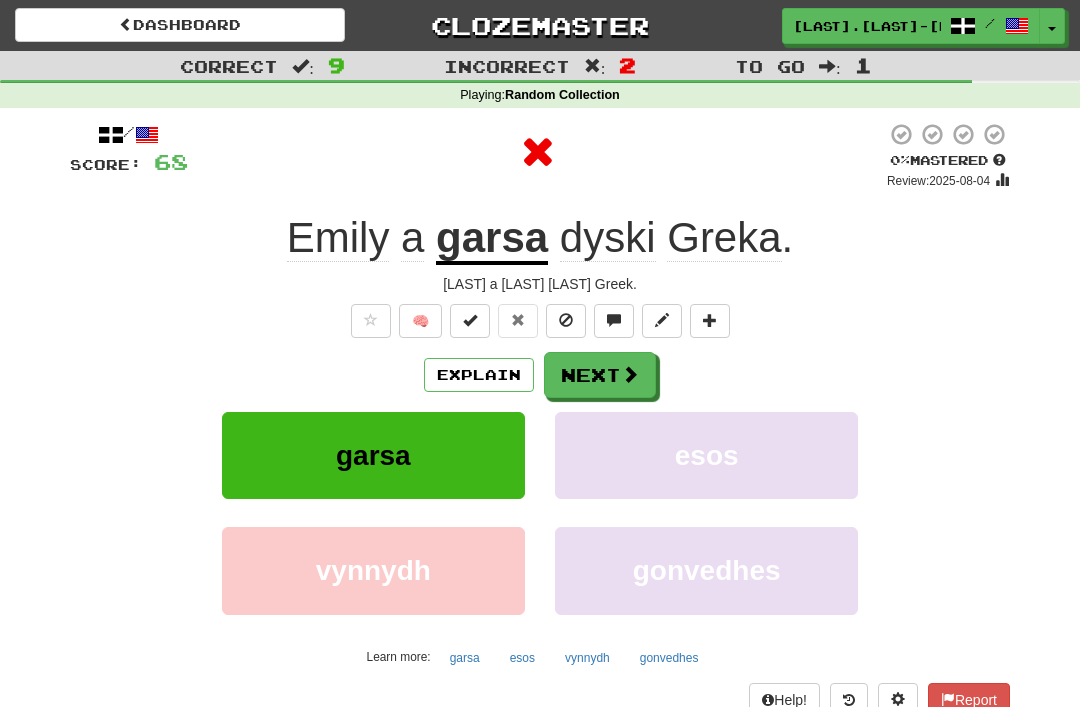 click at bounding box center [630, 374] 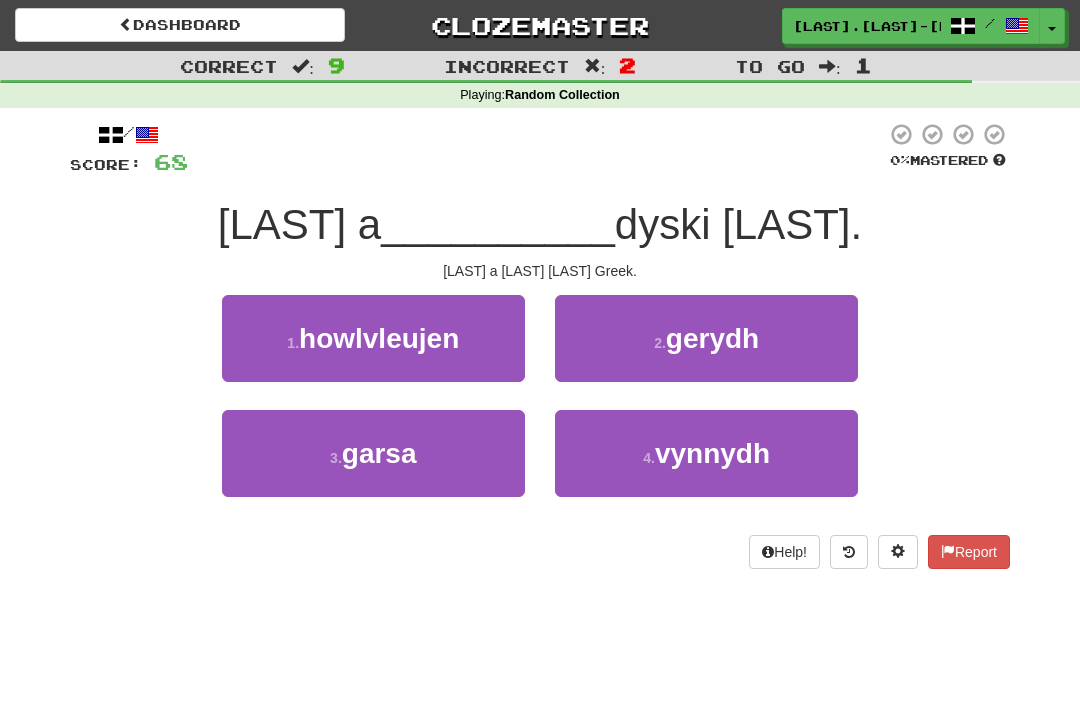 click on "vynnydh" at bounding box center [712, 453] 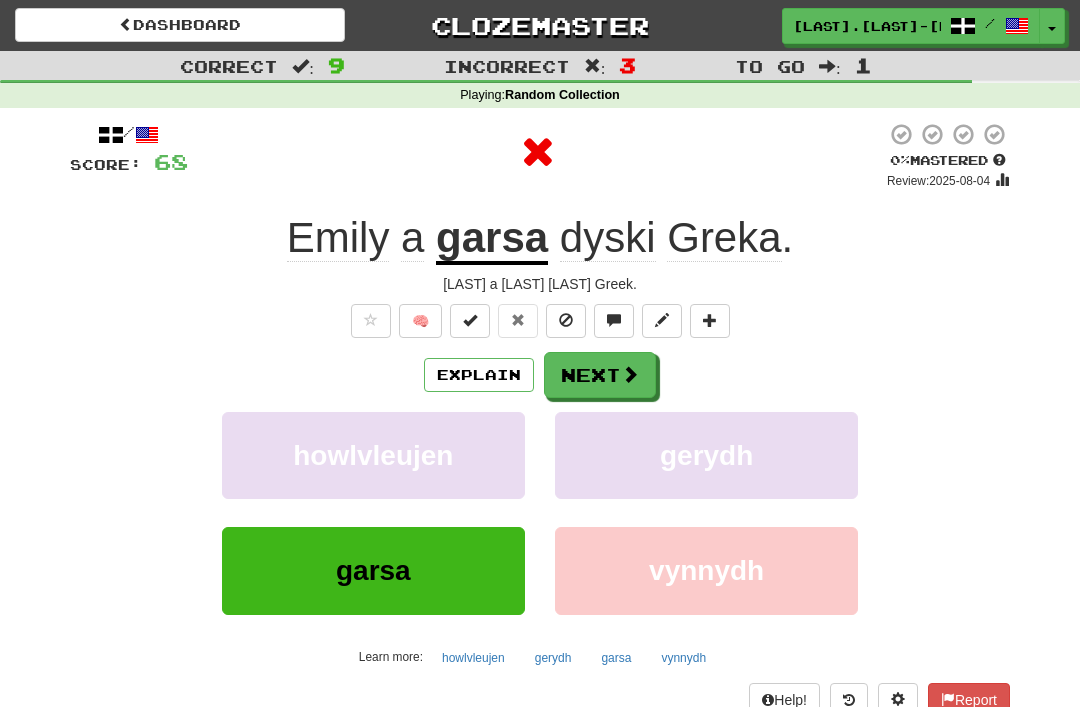 click on "Next" at bounding box center [600, 375] 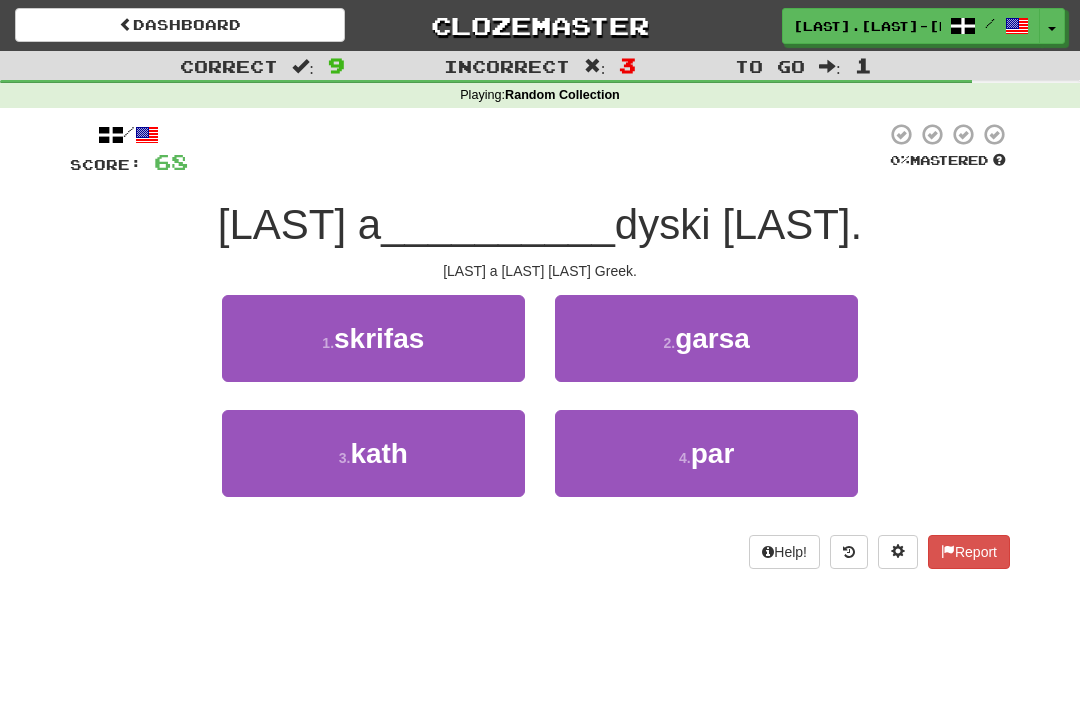 click on "garsa" at bounding box center (712, 338) 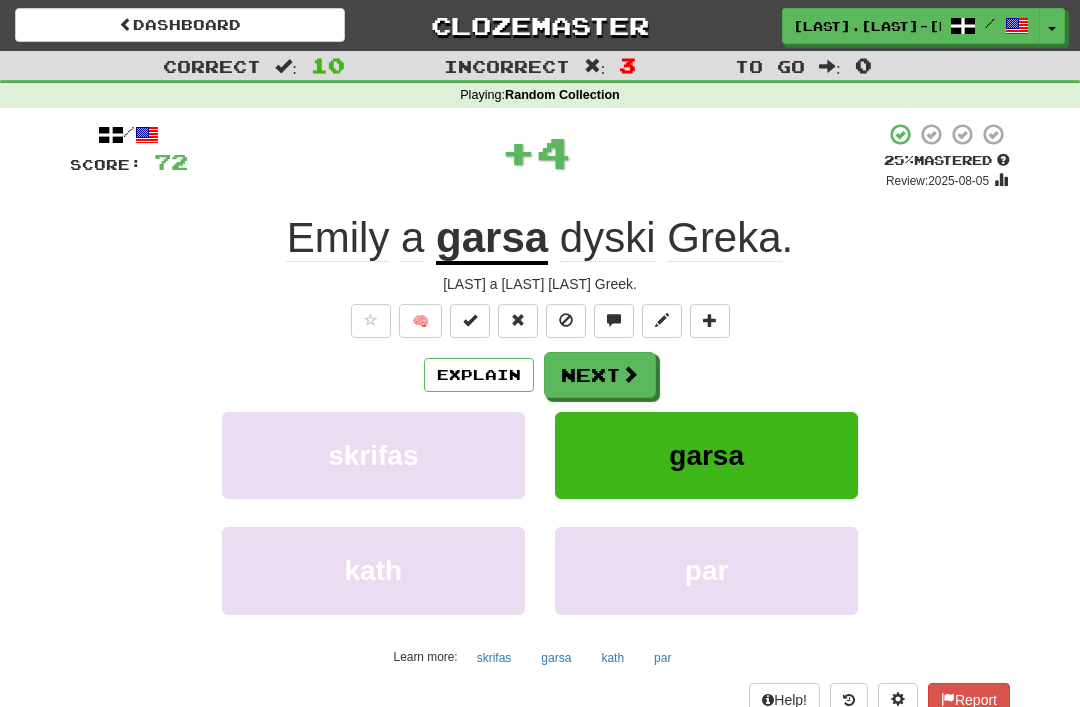 click on "Next" at bounding box center [600, 375] 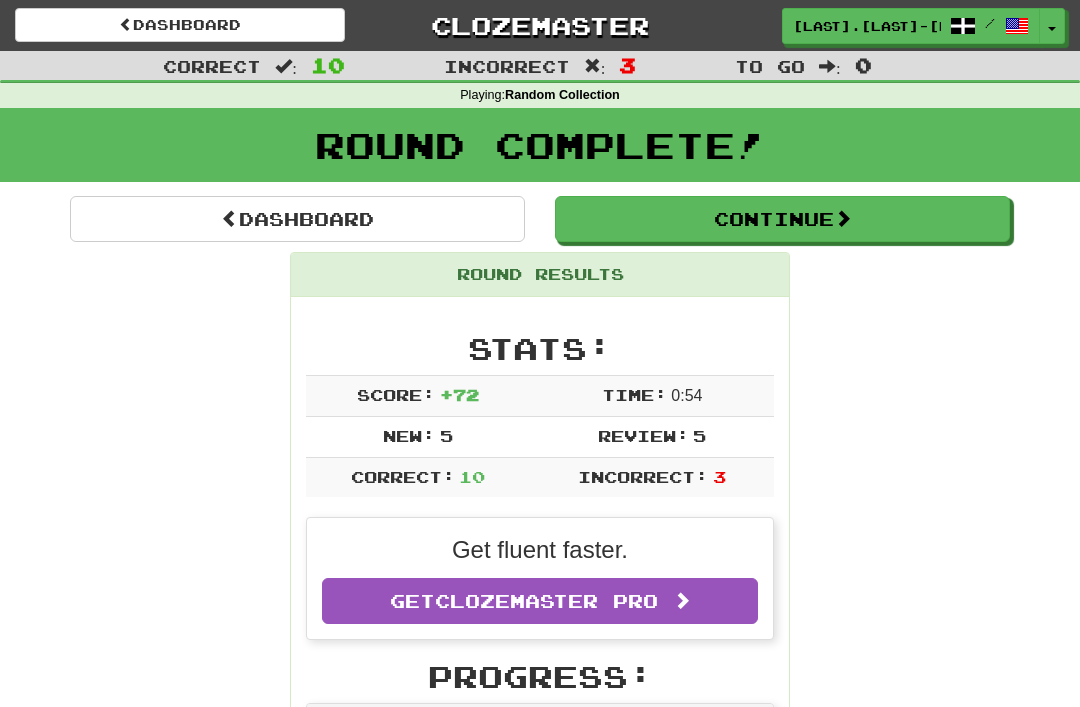 click on "Continue" at bounding box center [782, 219] 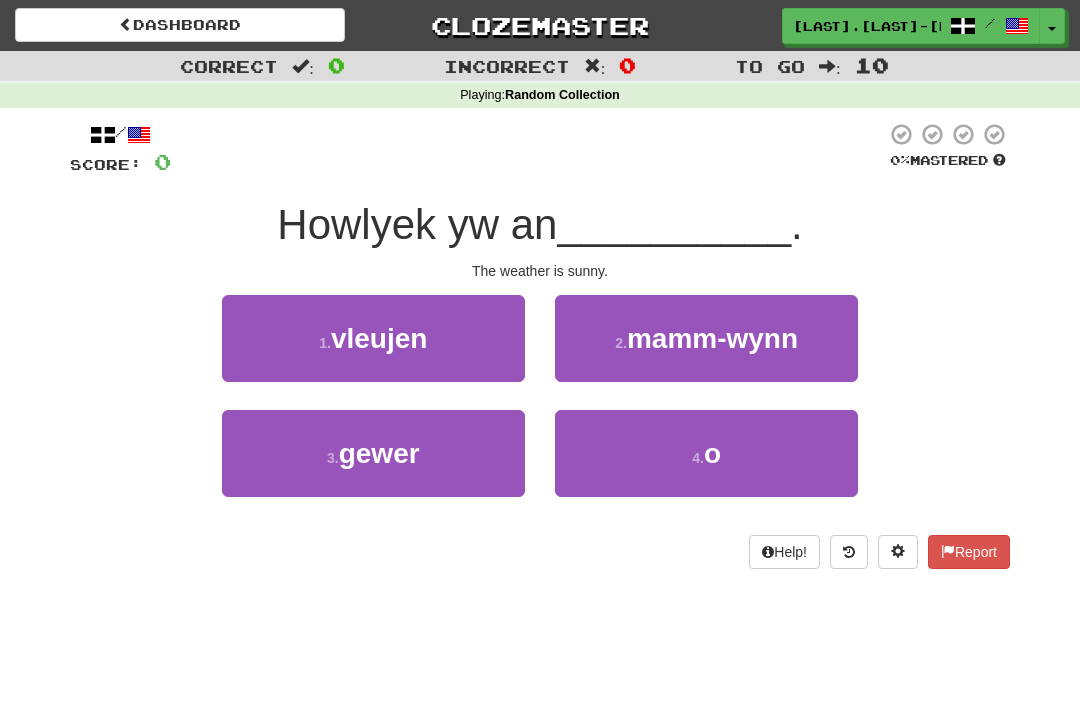 click on "gewer" at bounding box center [379, 453] 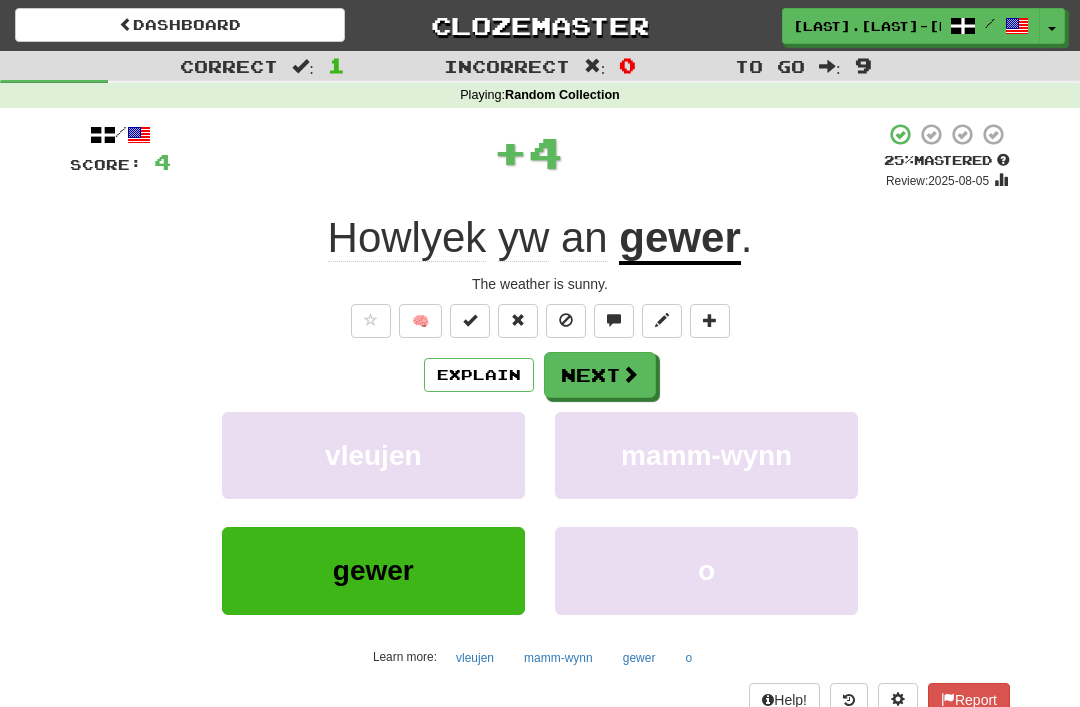 click at bounding box center (630, 374) 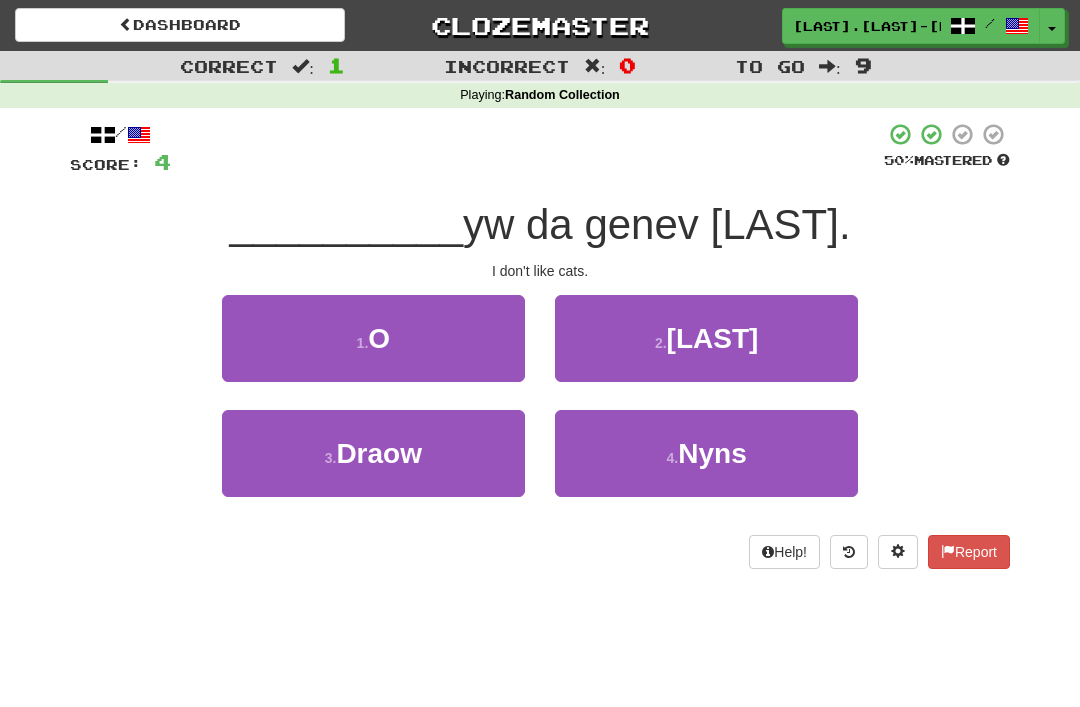 click on "Nyns" at bounding box center [712, 453] 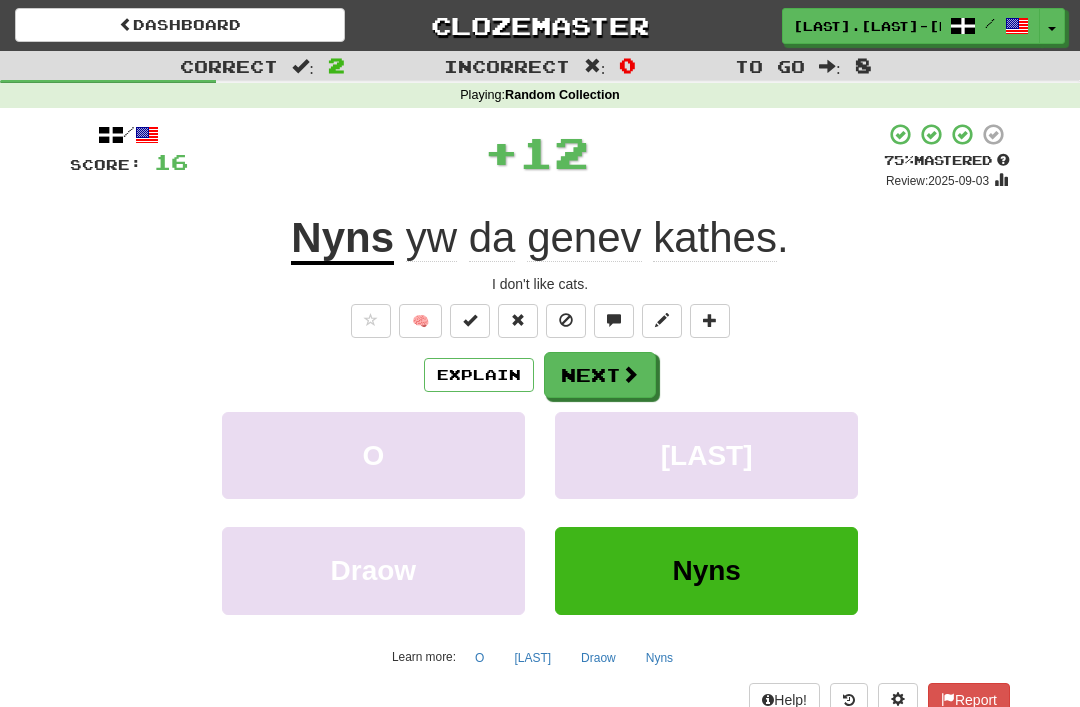 click at bounding box center [630, 374] 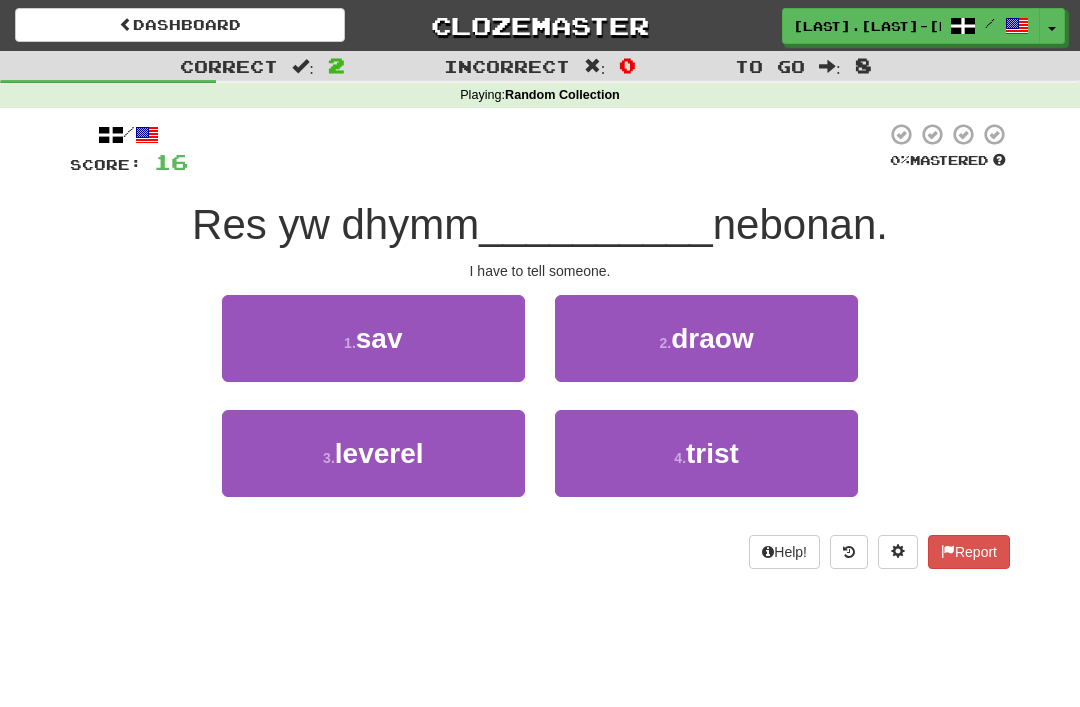 click on "leverel" at bounding box center (379, 453) 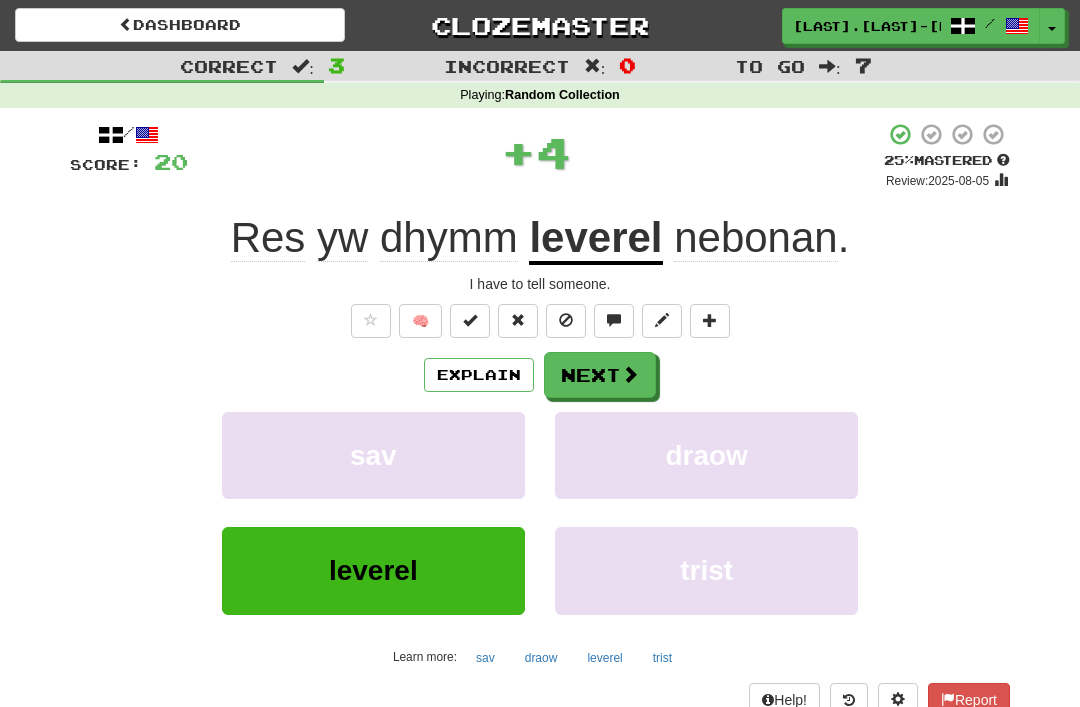 click on "Next" at bounding box center (600, 375) 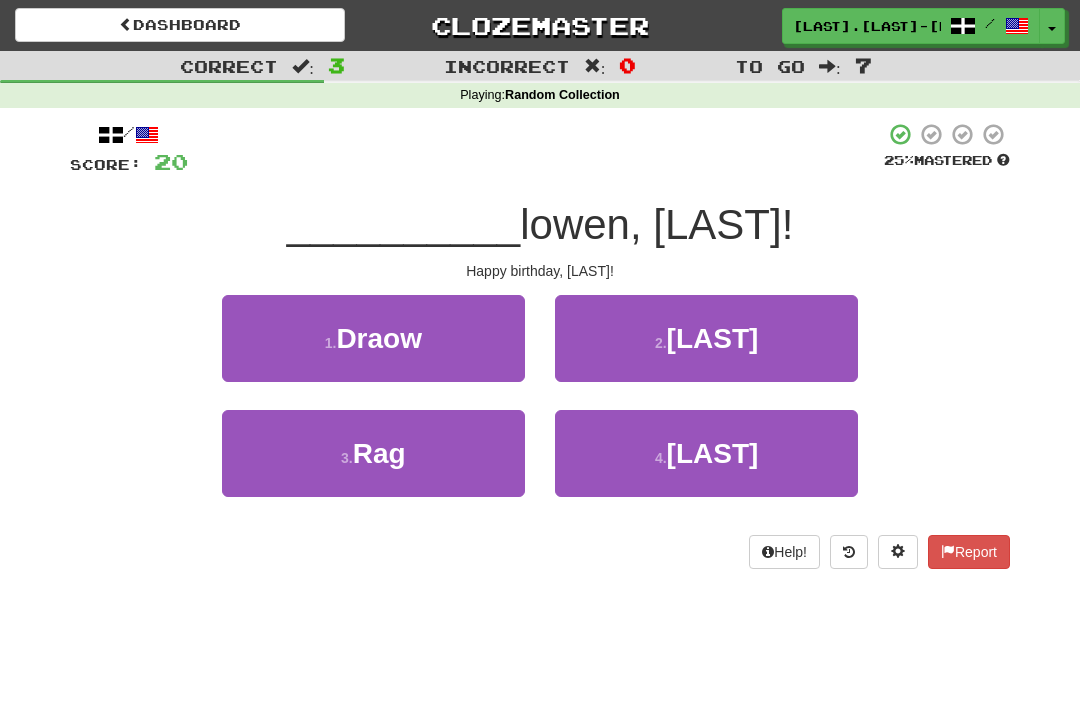 click on "[LAST]" at bounding box center (713, 338) 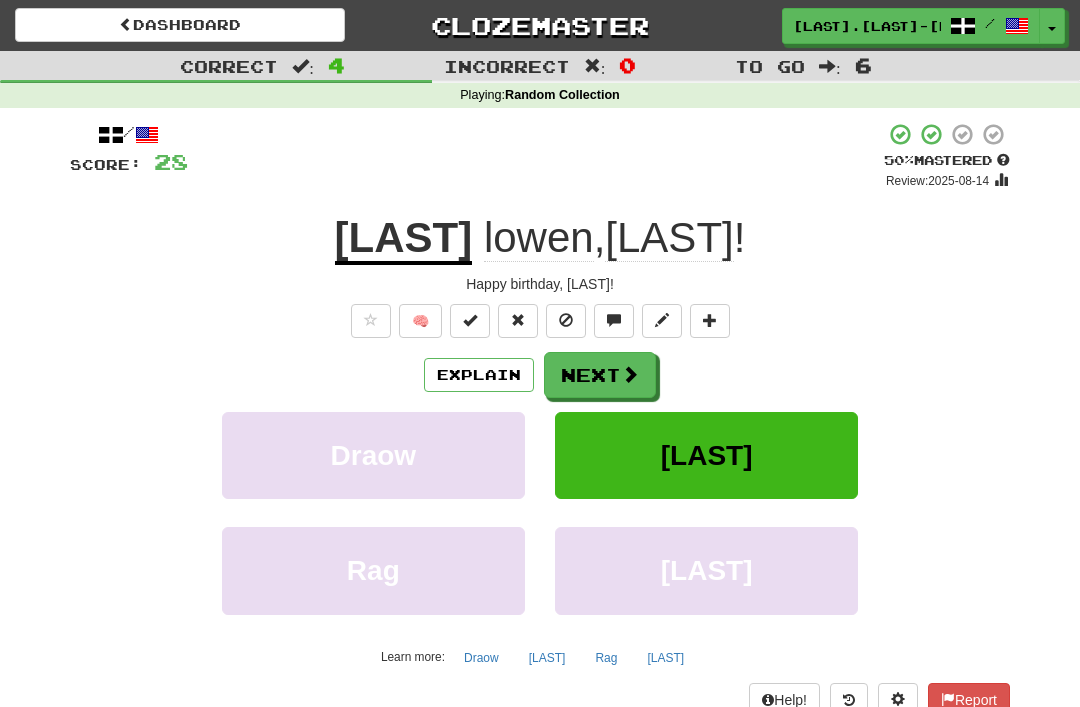 click on "Next" at bounding box center [600, 375] 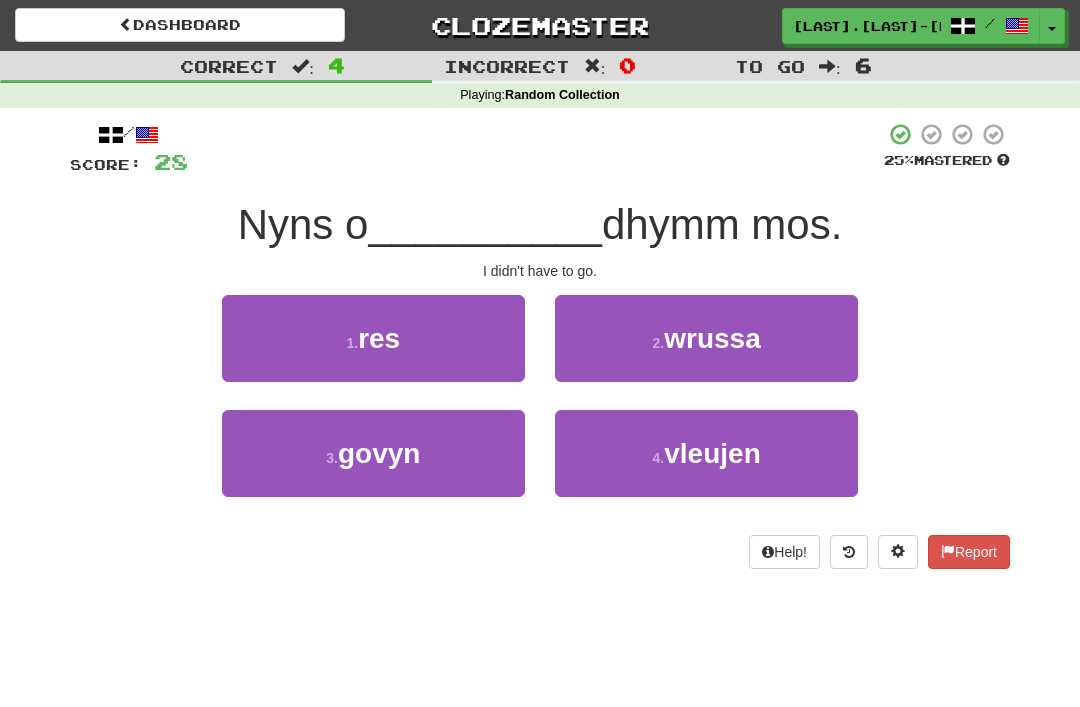 click on "1 . res" at bounding box center (373, 338) 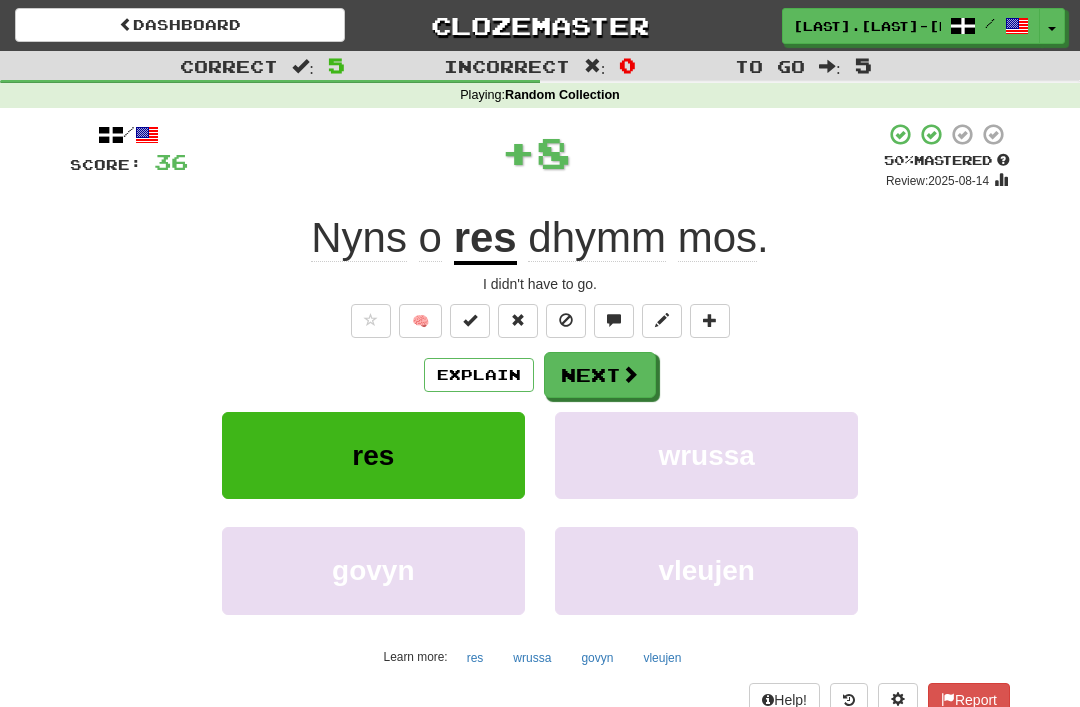 click on "Next" at bounding box center [600, 375] 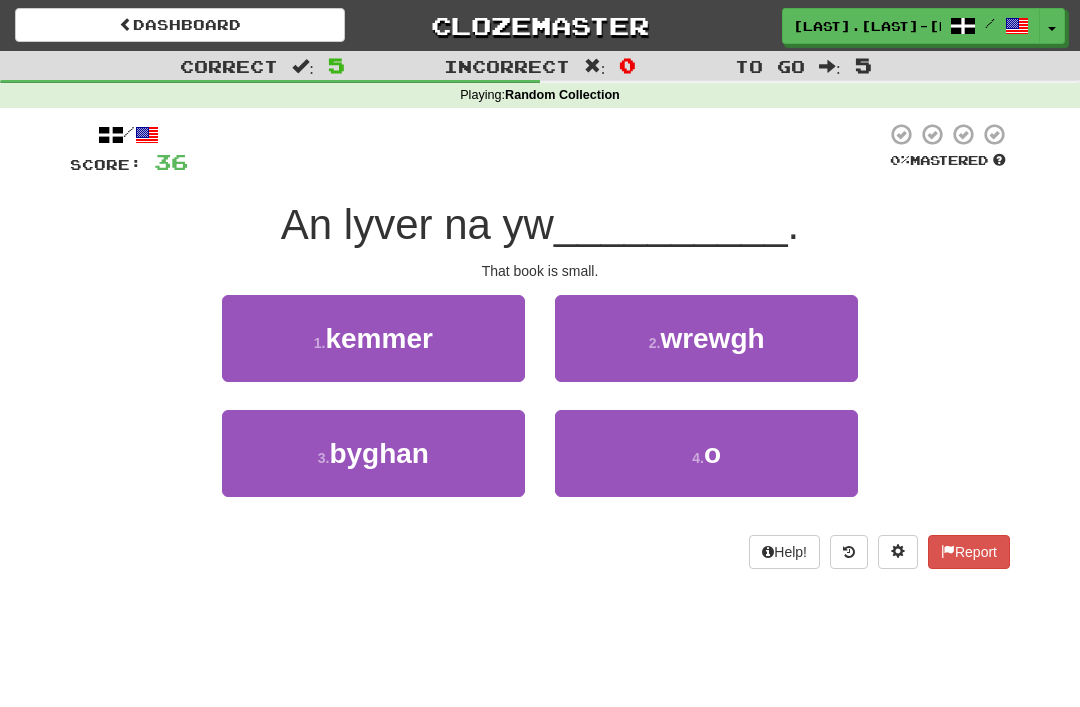 click on "byghan" at bounding box center (379, 453) 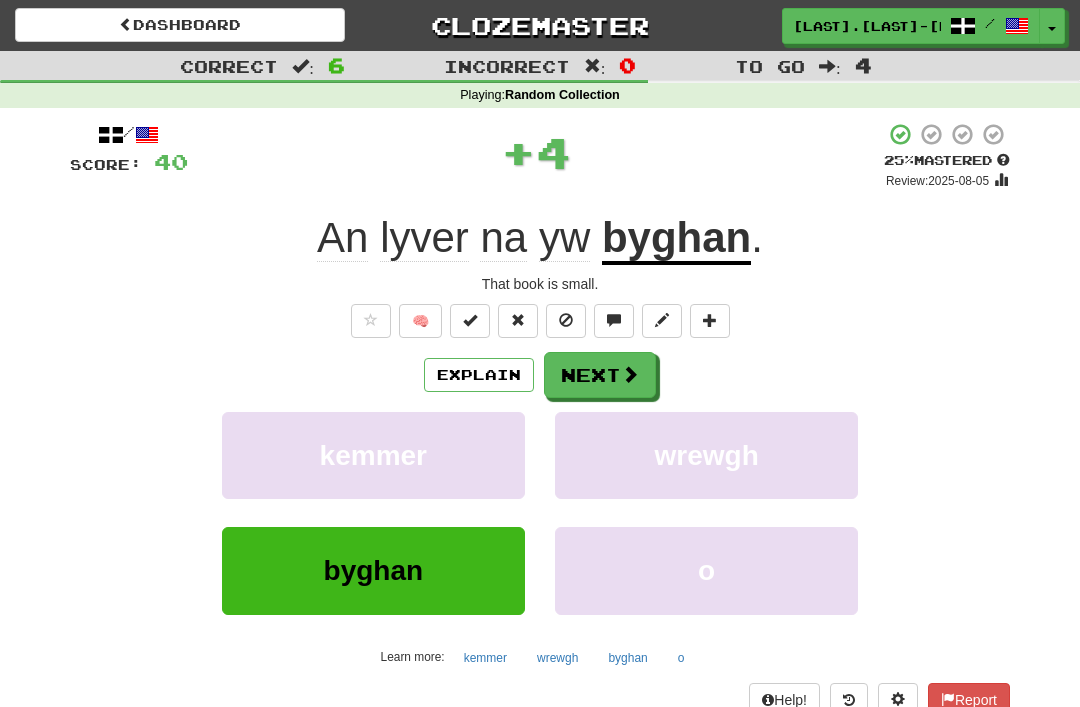 click at bounding box center [630, 374] 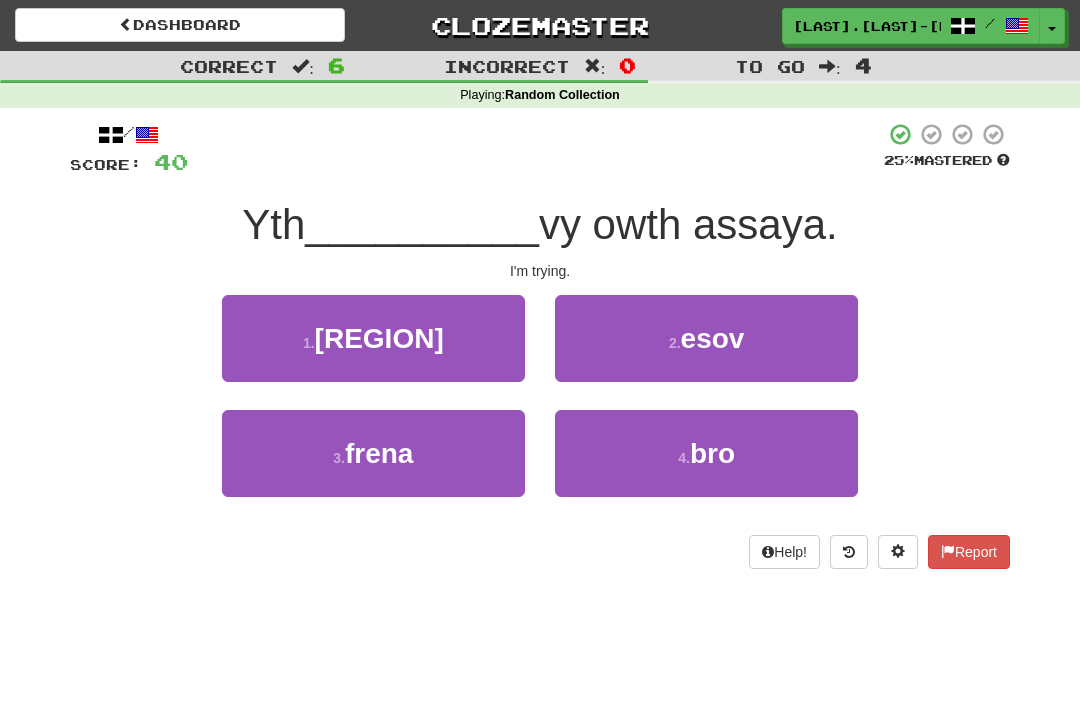 click on "esov" at bounding box center [713, 338] 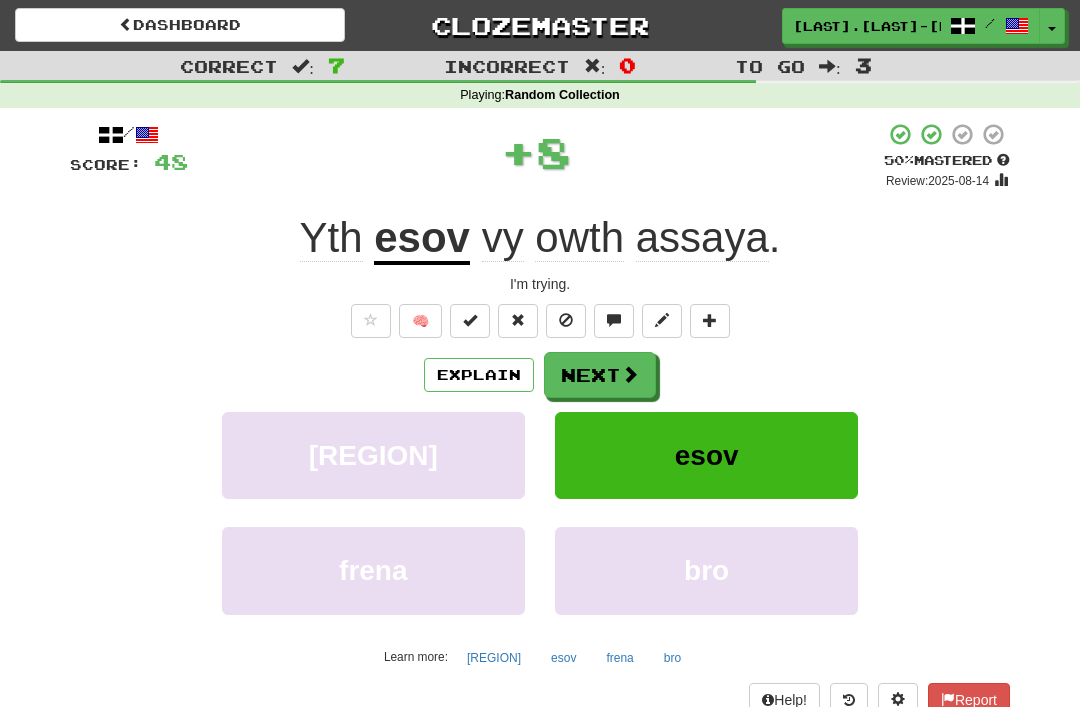 click at bounding box center [630, 374] 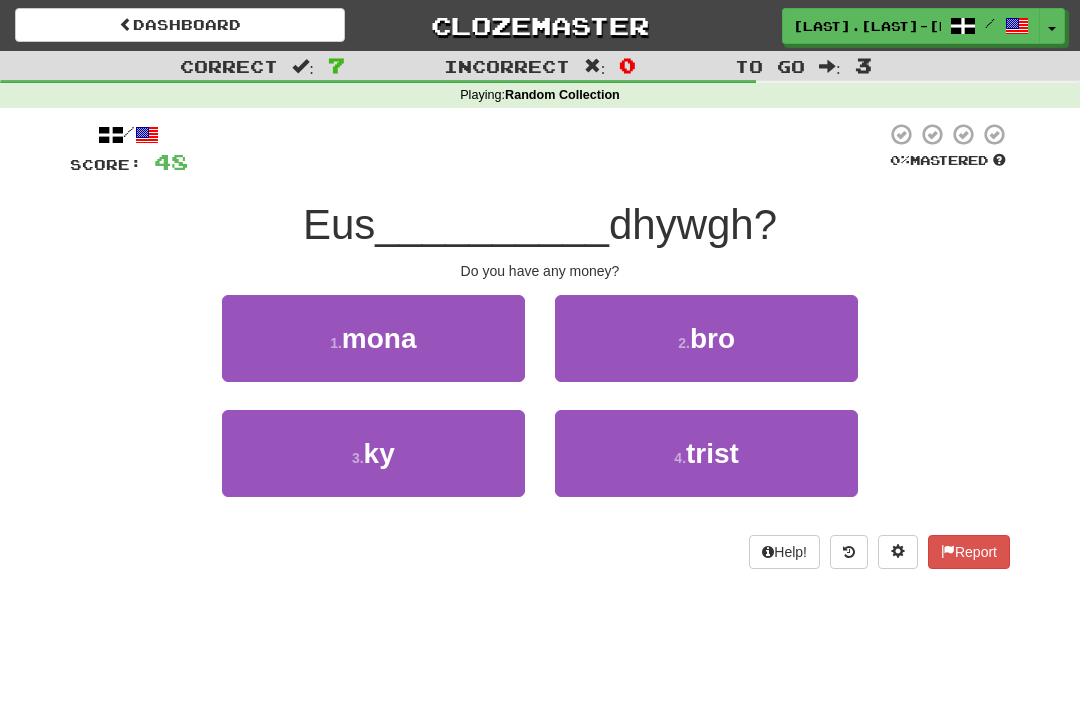 click on "mona" at bounding box center (379, 338) 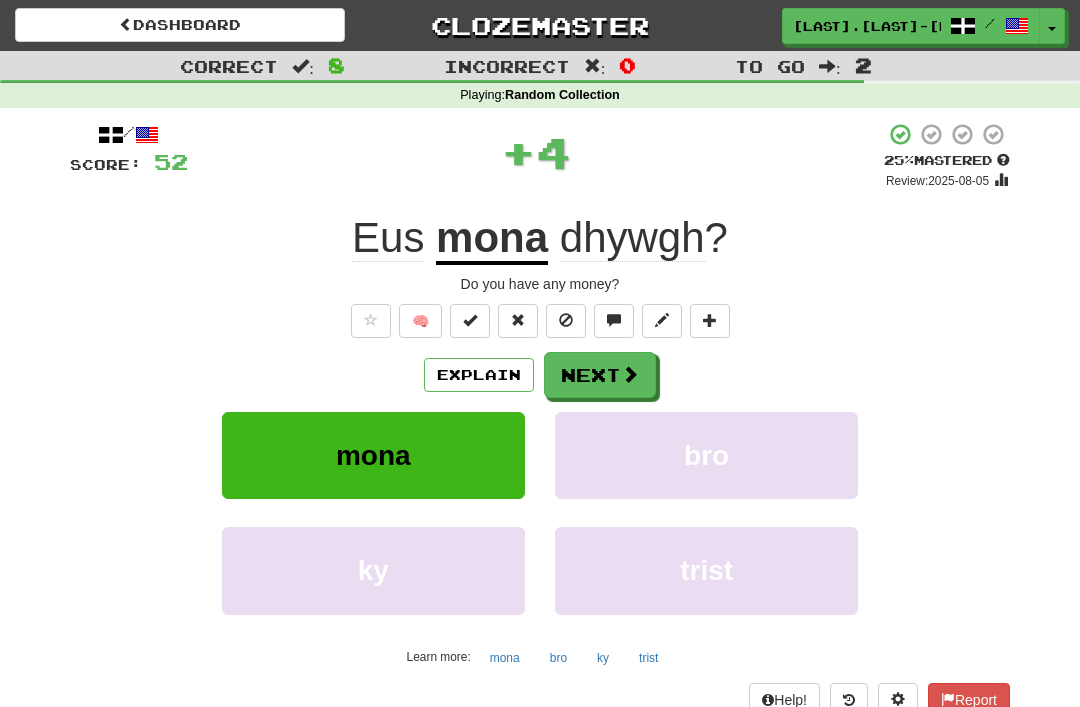 click on "Next" at bounding box center [600, 375] 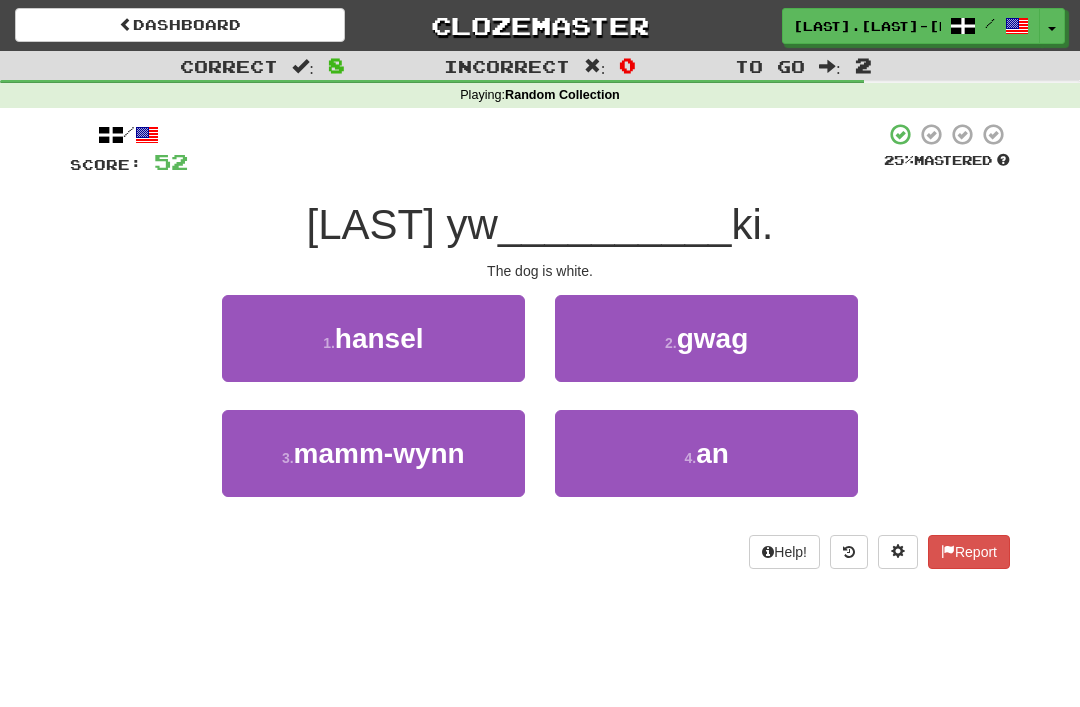 click on "4 .  an" at bounding box center (706, 453) 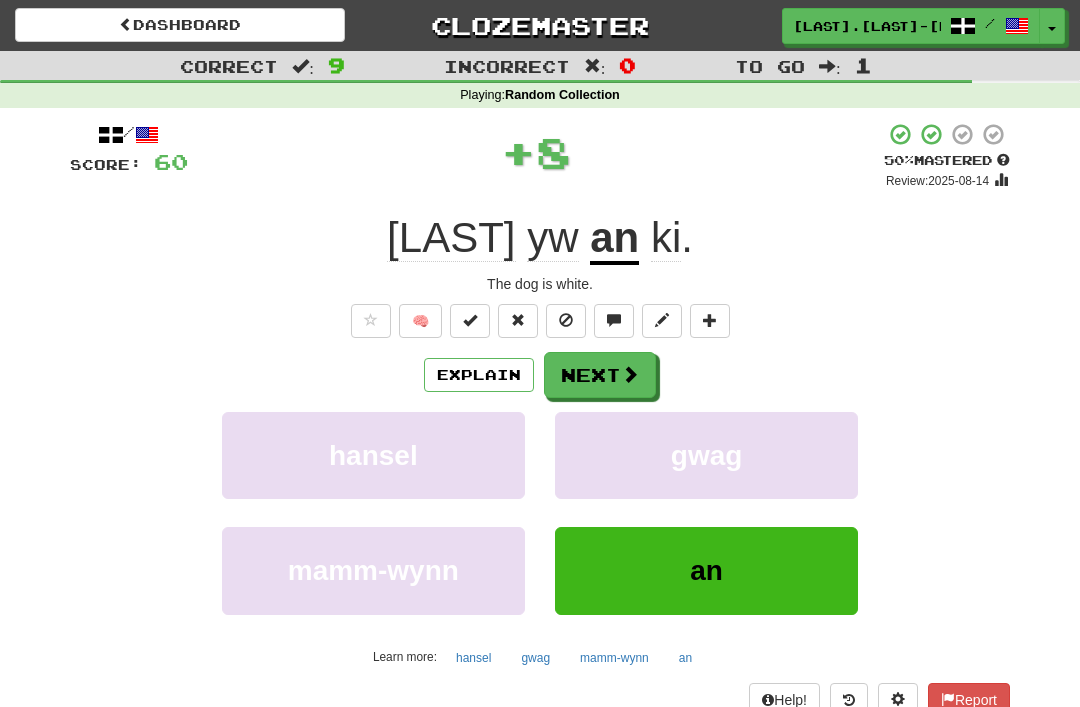 click at bounding box center [630, 374] 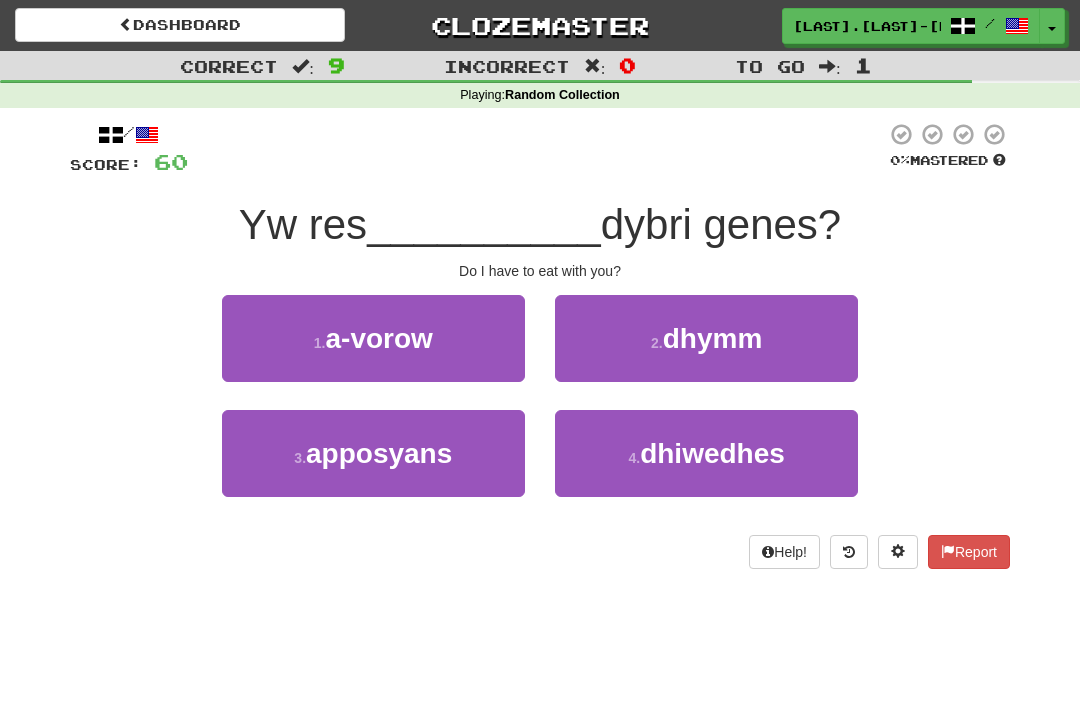 click on "dhiwedhes" at bounding box center [712, 453] 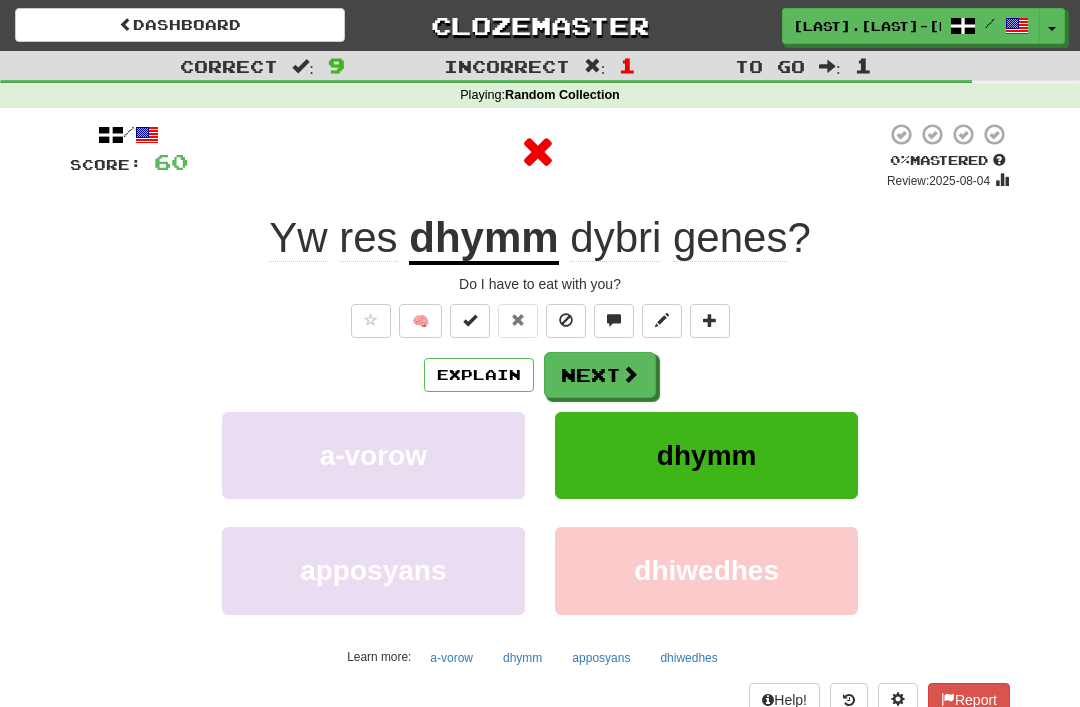 click at bounding box center [630, 374] 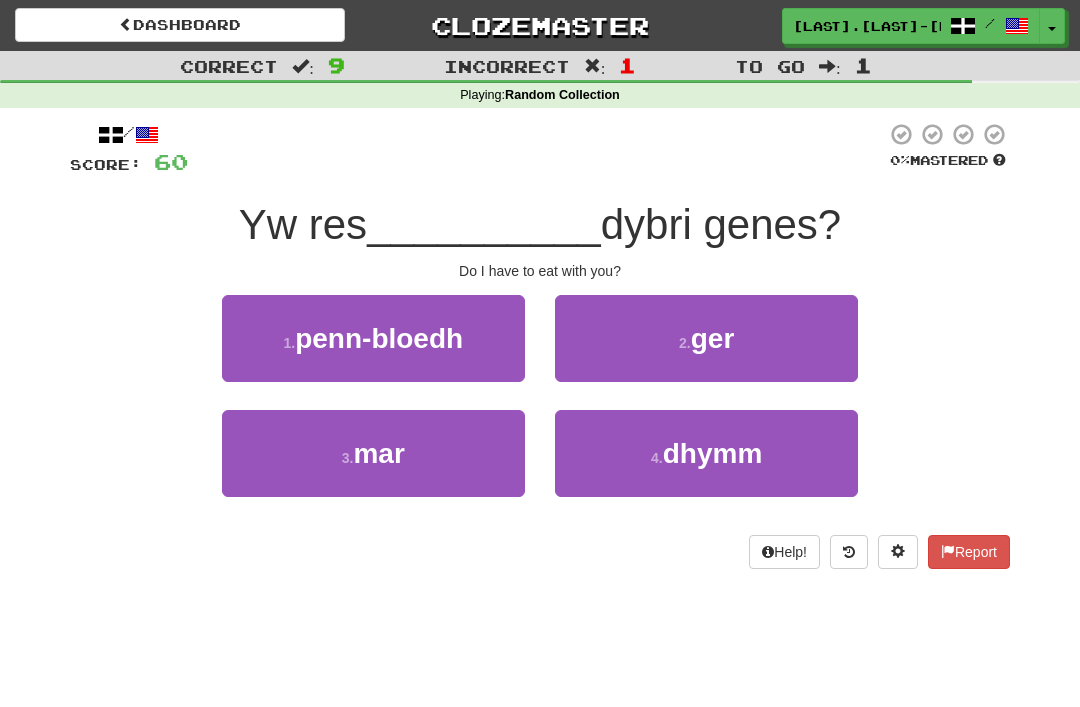 click on "dhymm" at bounding box center [713, 453] 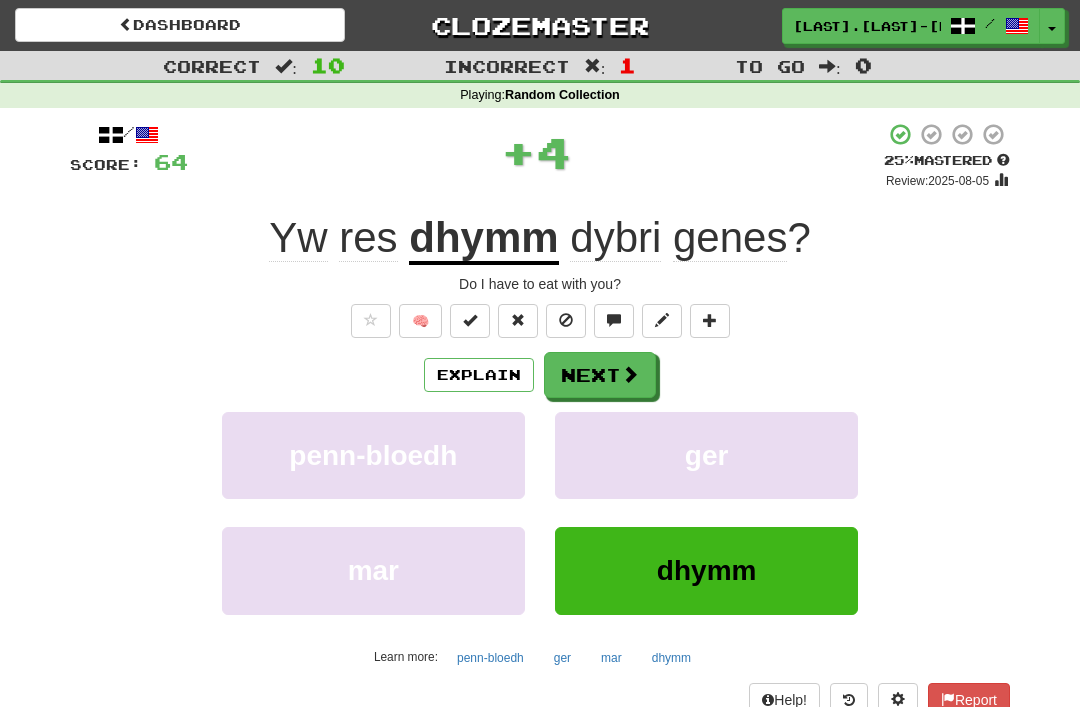 click on "Next" at bounding box center (600, 375) 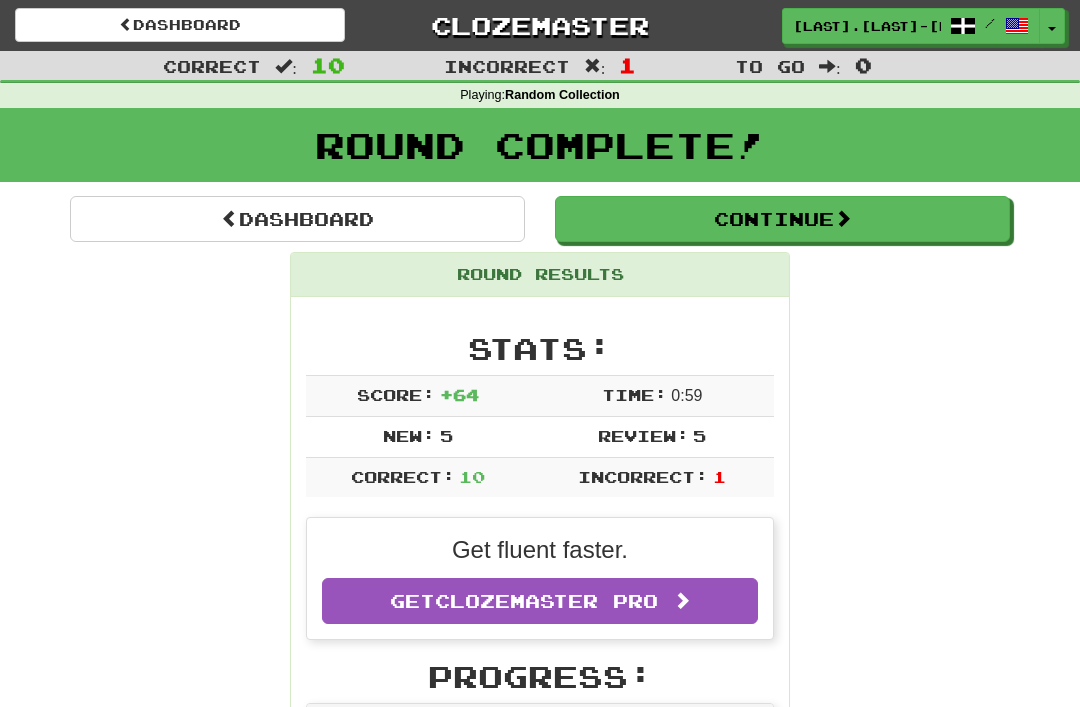 click on "Continue" at bounding box center (782, 219) 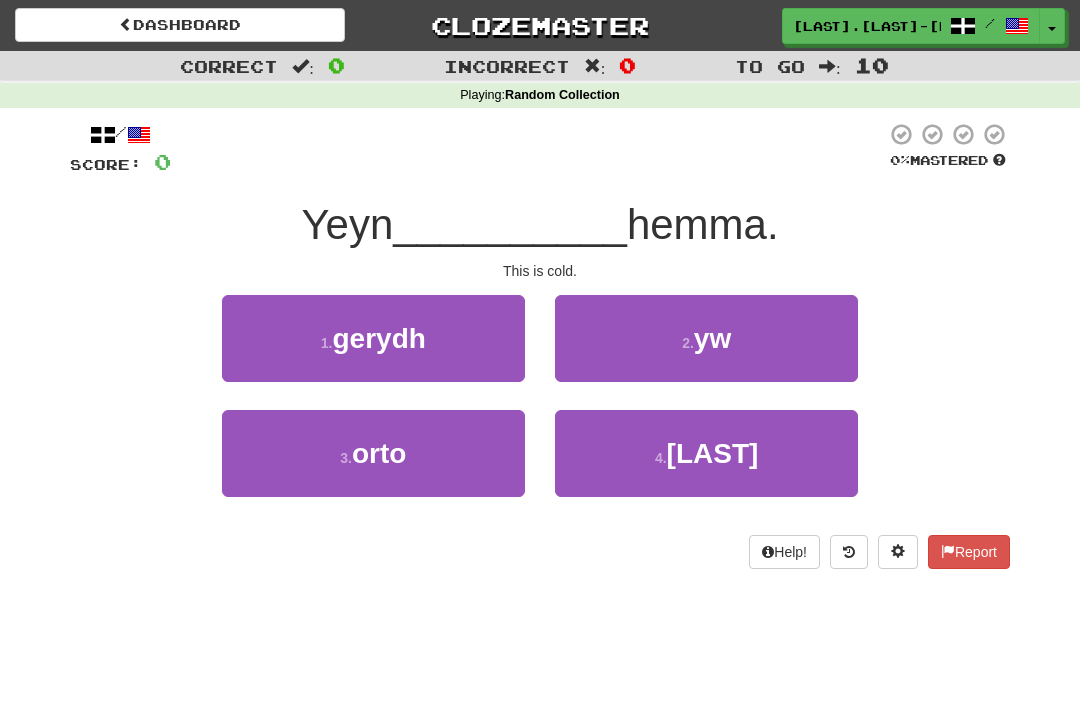 click on "yw" at bounding box center [712, 338] 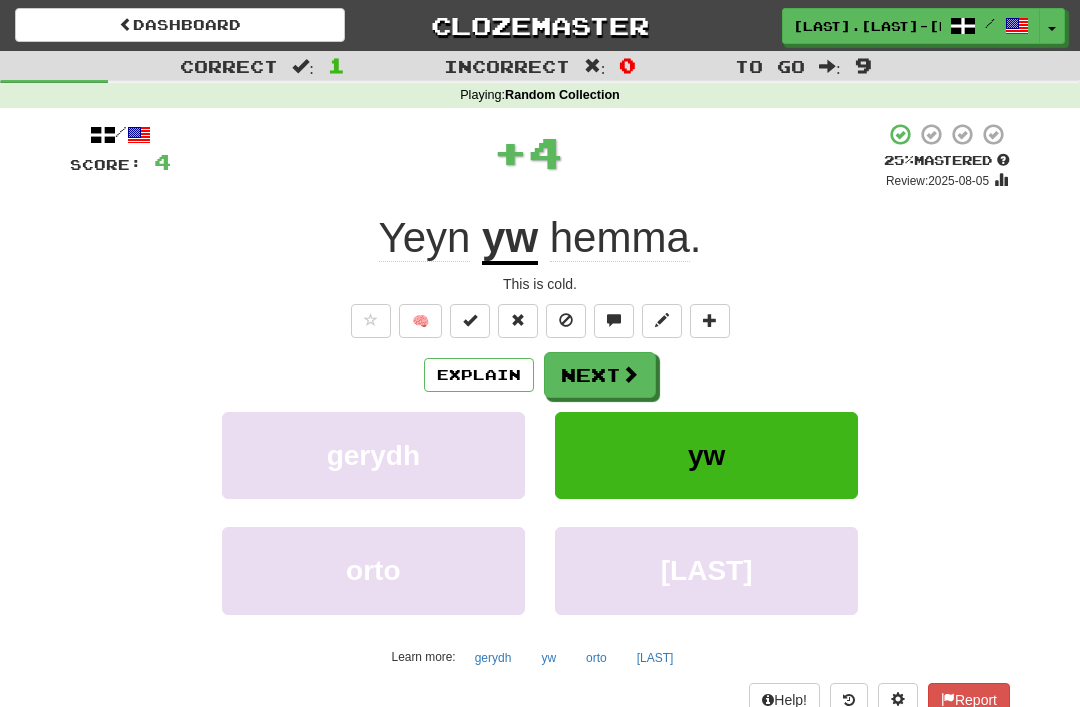 click at bounding box center (630, 374) 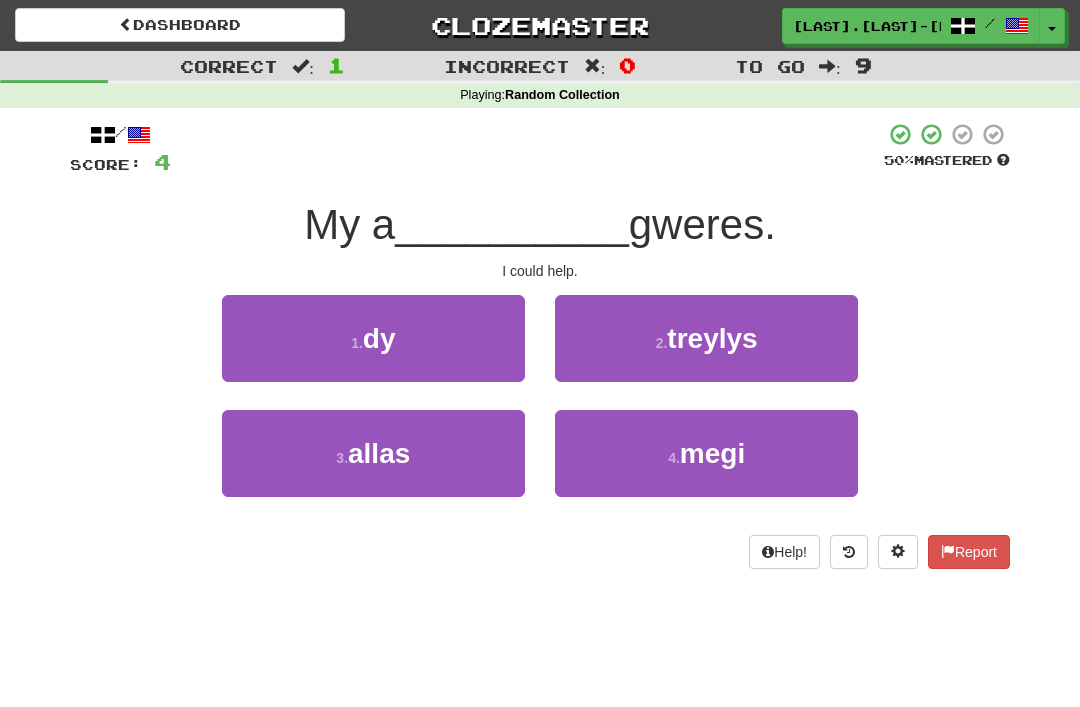 click on "3 ." at bounding box center [342, 458] 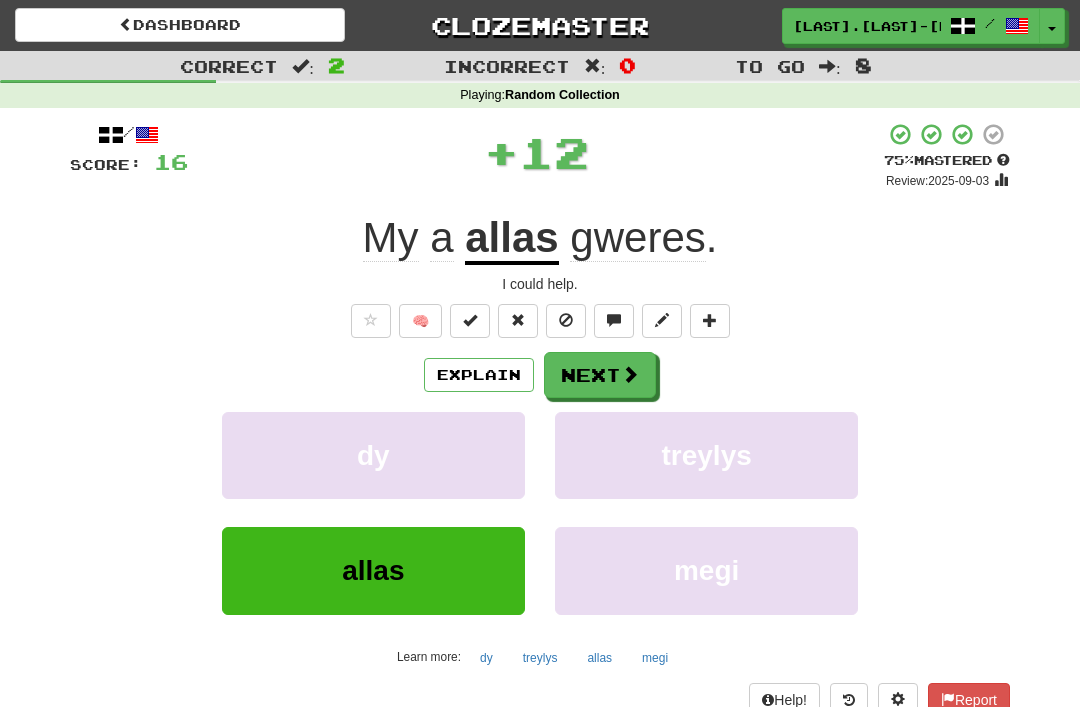 click at bounding box center (630, 374) 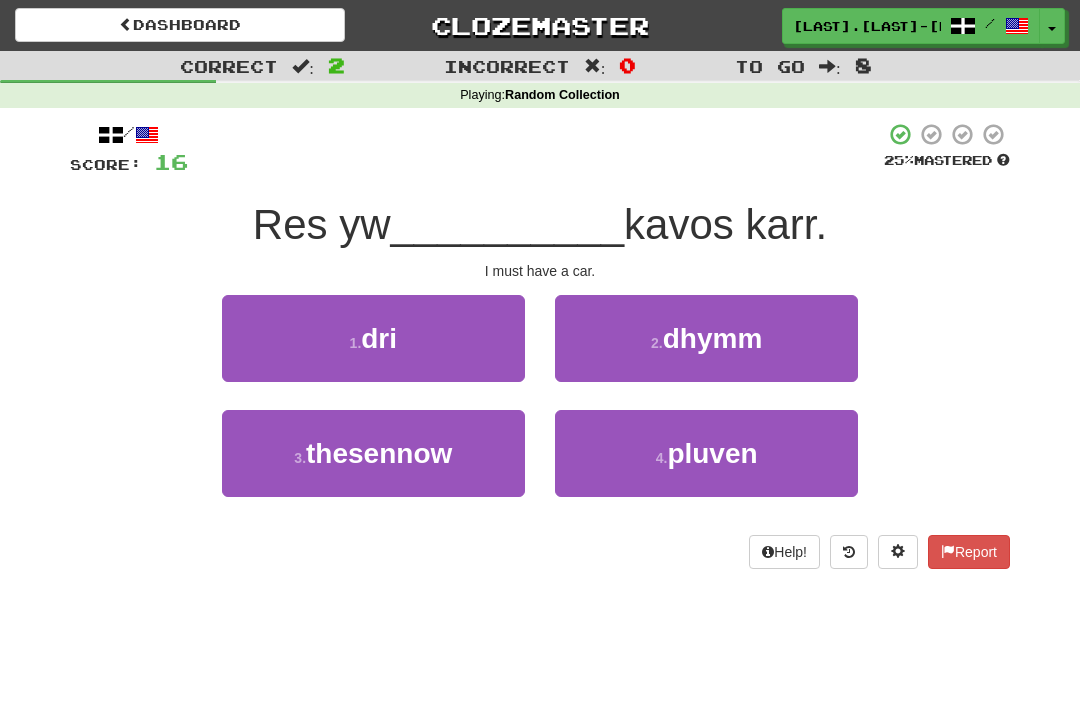 click on "dhymm" at bounding box center (713, 338) 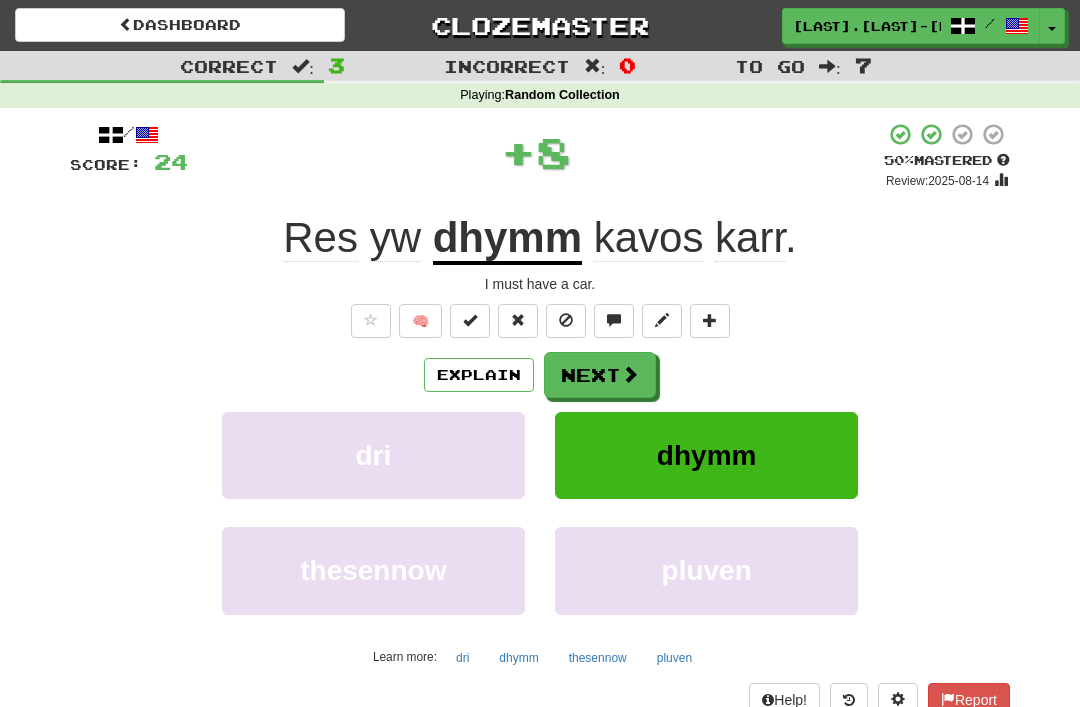 click at bounding box center (630, 374) 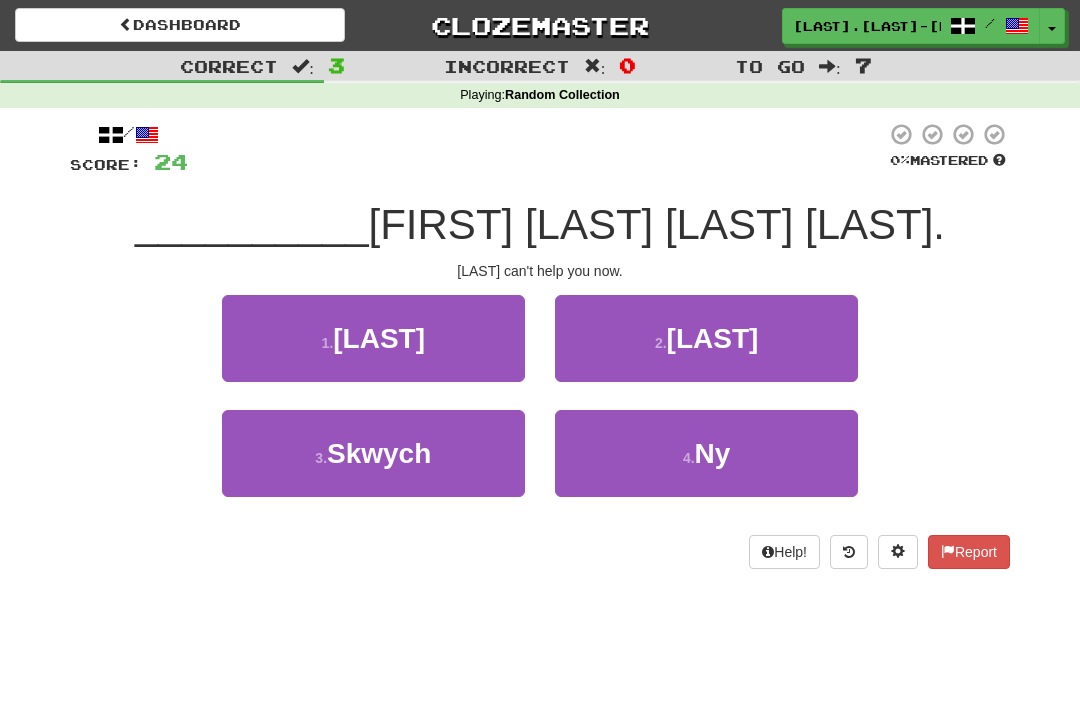click on "4 . Ny" at bounding box center [706, 453] 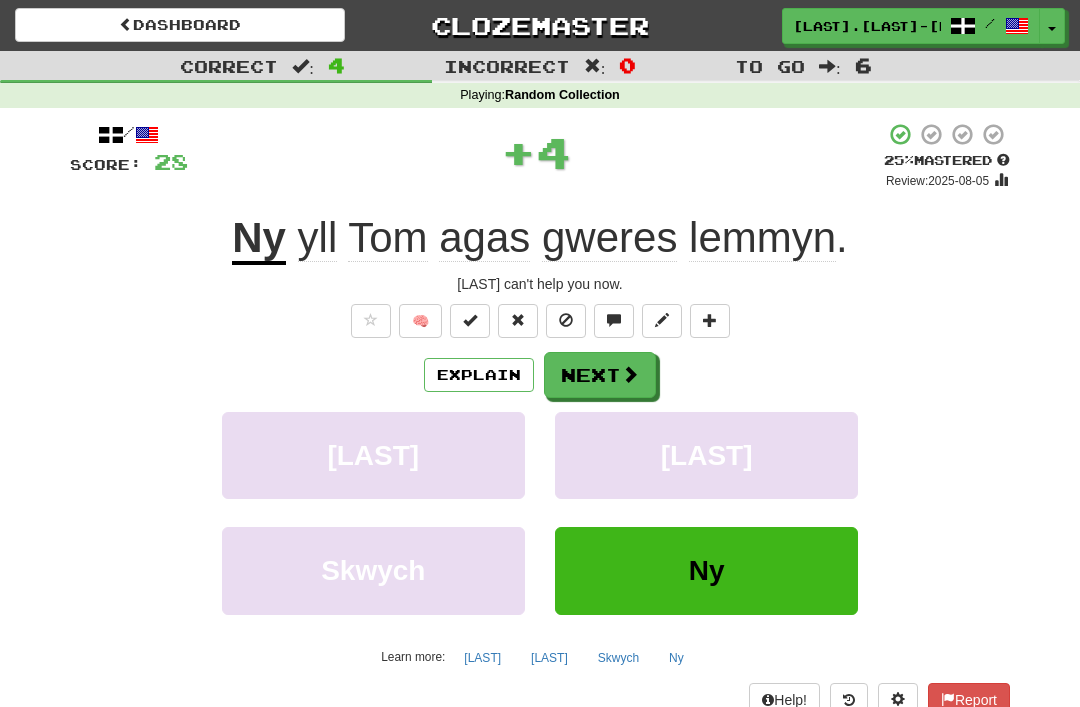 click on "Next" at bounding box center (600, 375) 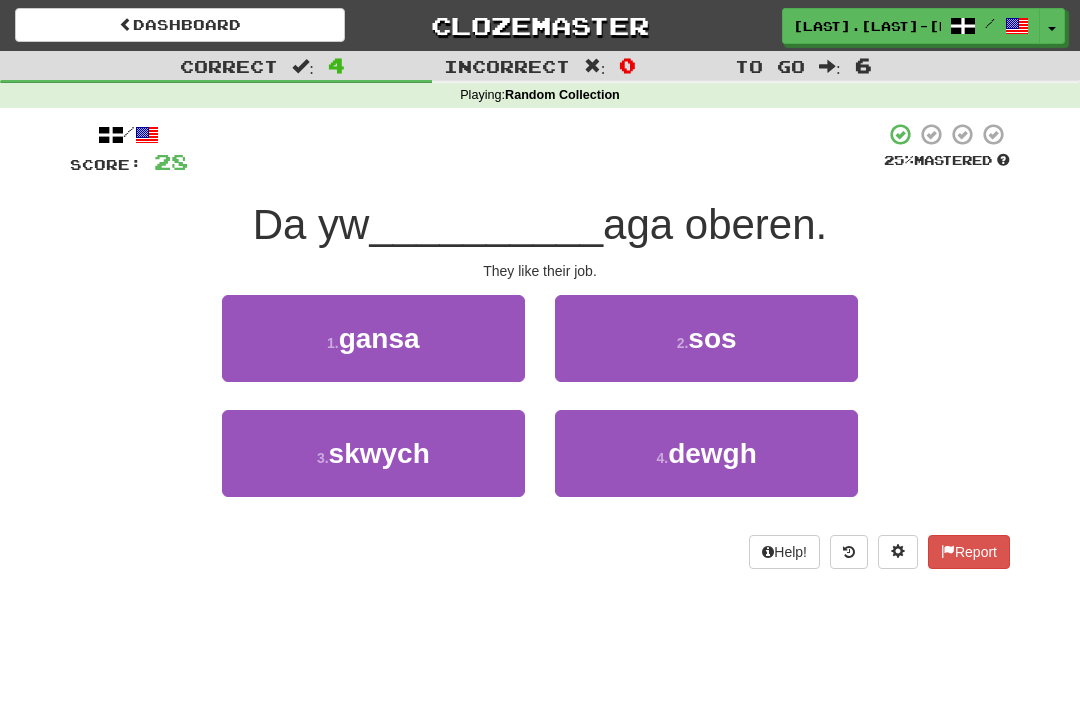 click on "1 ." at bounding box center (333, 343) 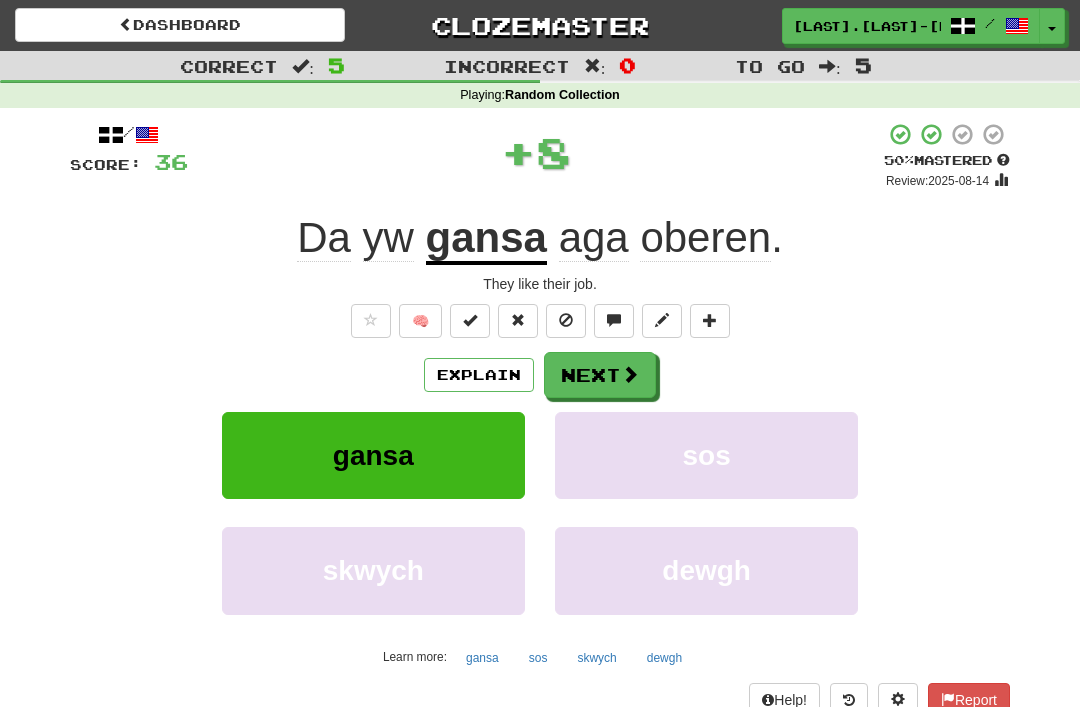 click at bounding box center (630, 374) 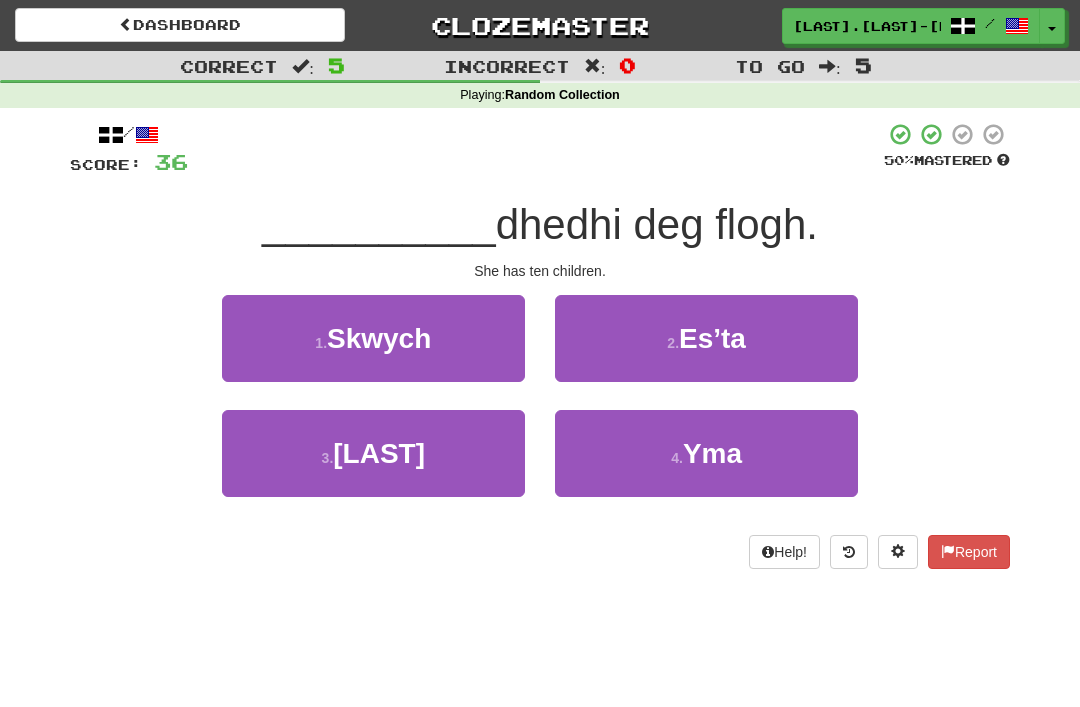 click on "Yma" at bounding box center [712, 453] 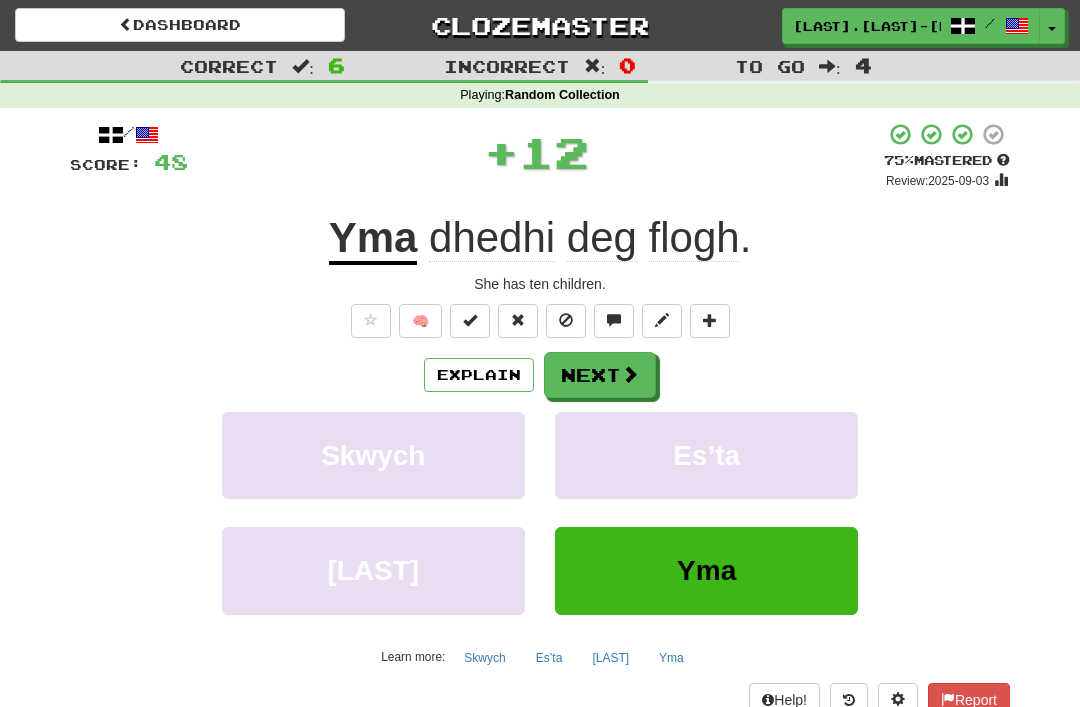 click at bounding box center [630, 374] 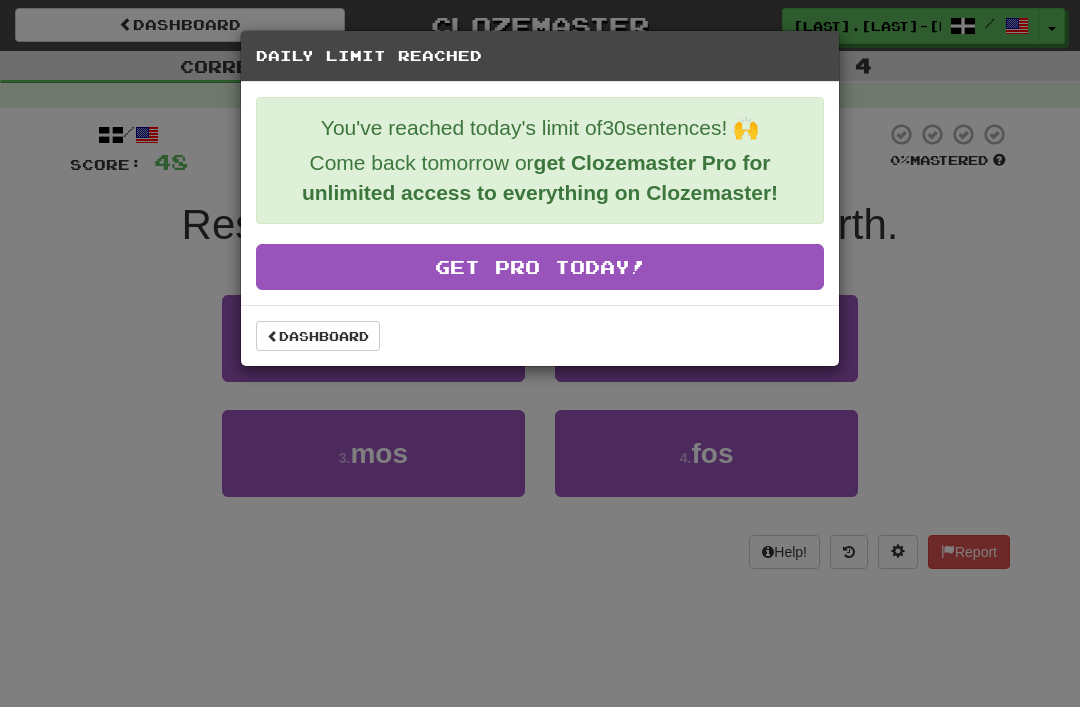 click on "Dashboard" at bounding box center (318, 336) 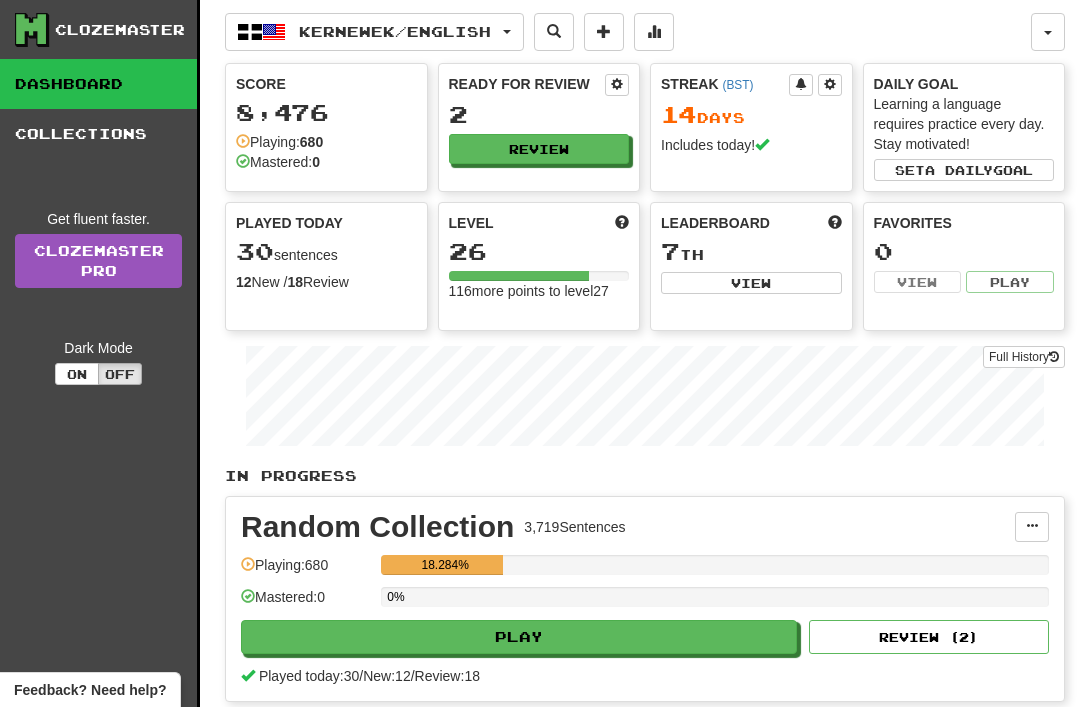 scroll, scrollTop: 0, scrollLeft: 0, axis: both 